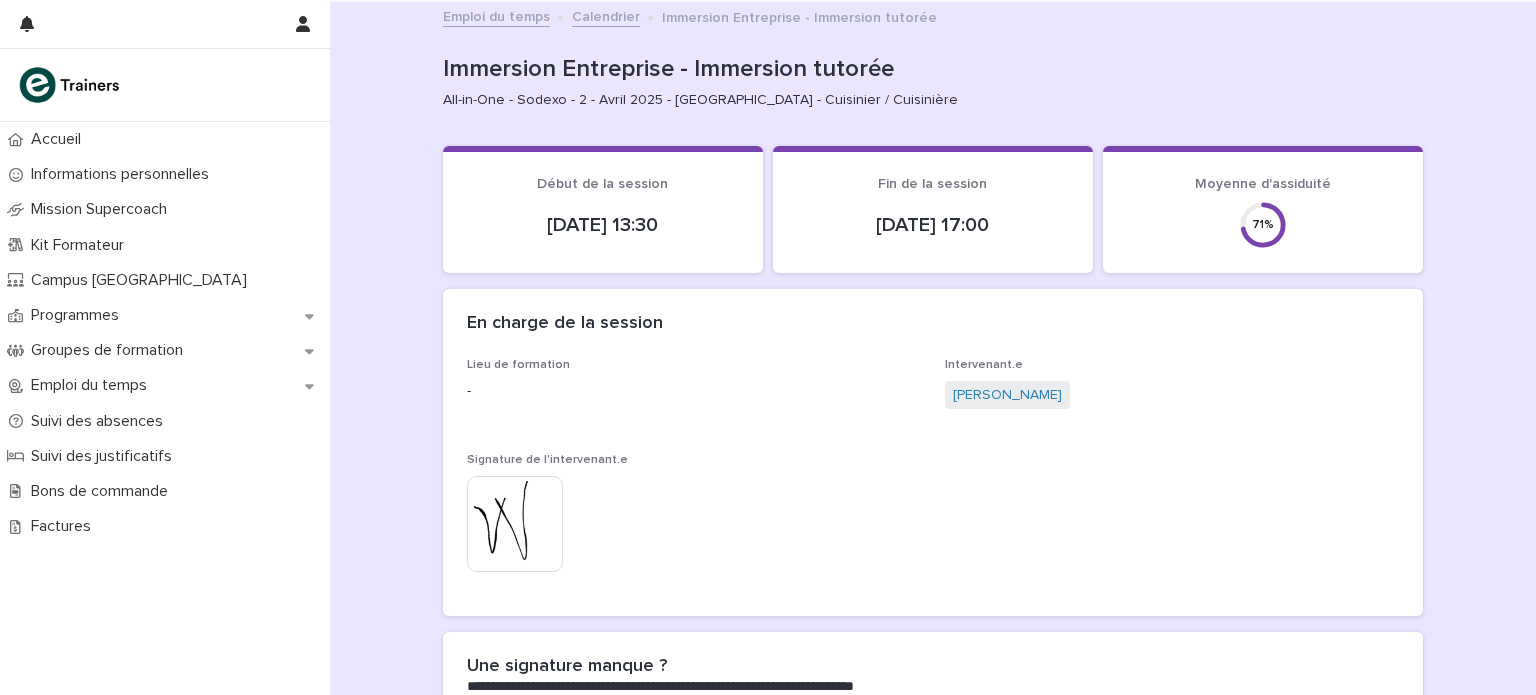 scroll, scrollTop: 0, scrollLeft: 0, axis: both 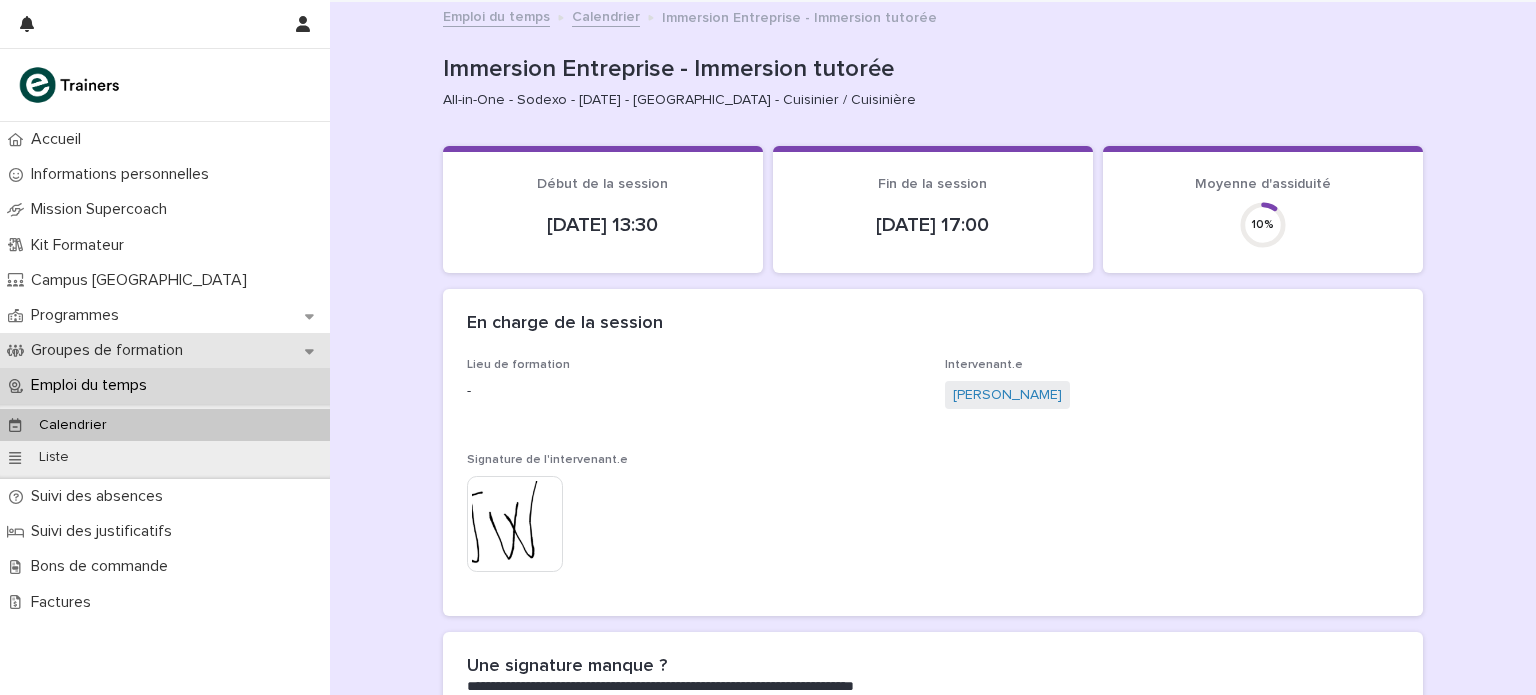 click on "Groupes de formation" at bounding box center [111, 350] 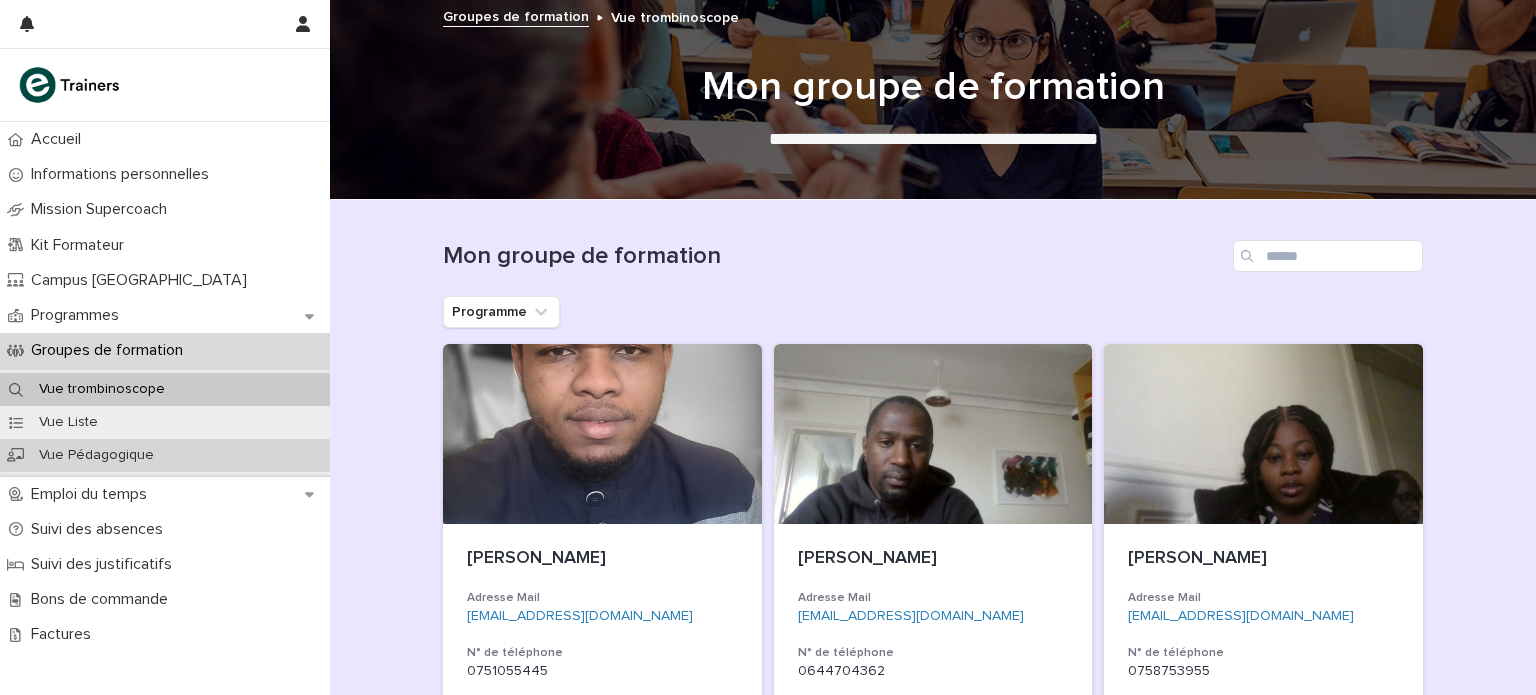 click on "Vue Pédagogique" at bounding box center [96, 455] 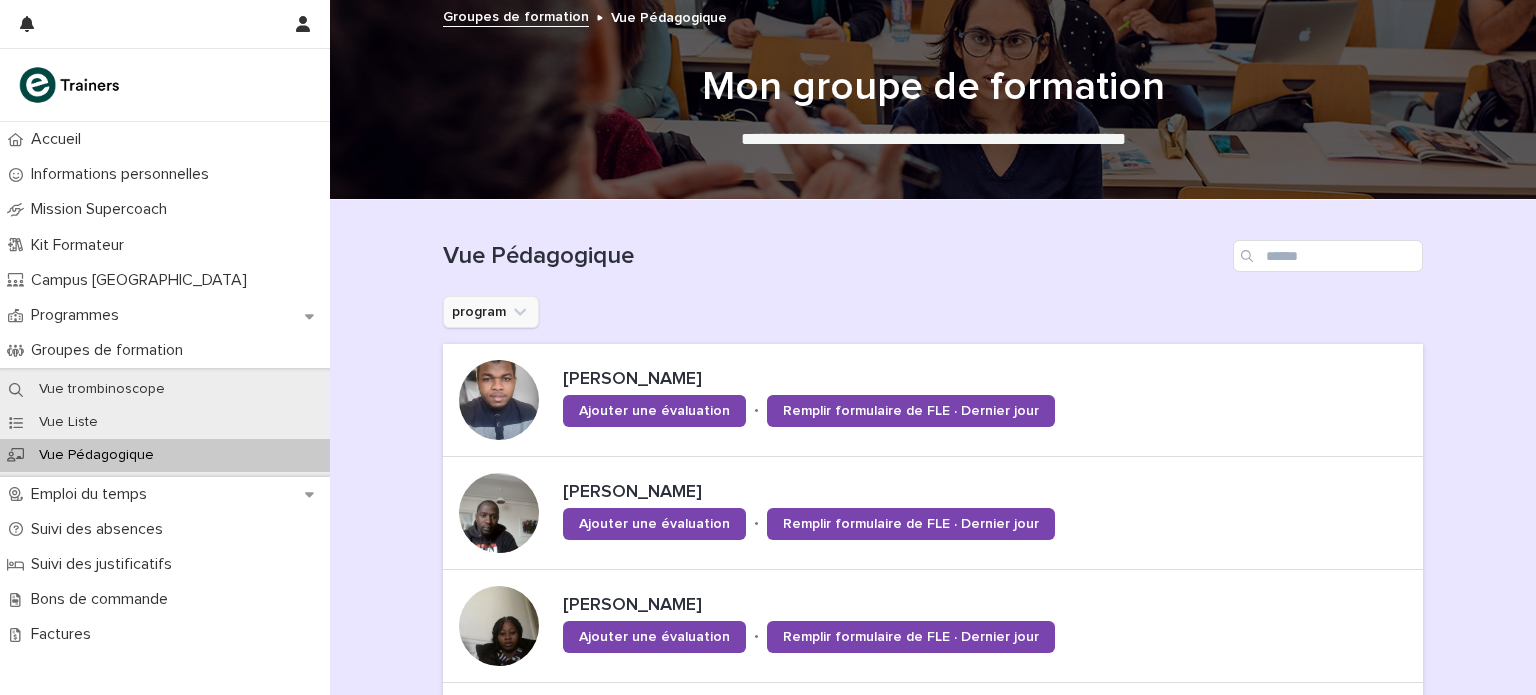 click 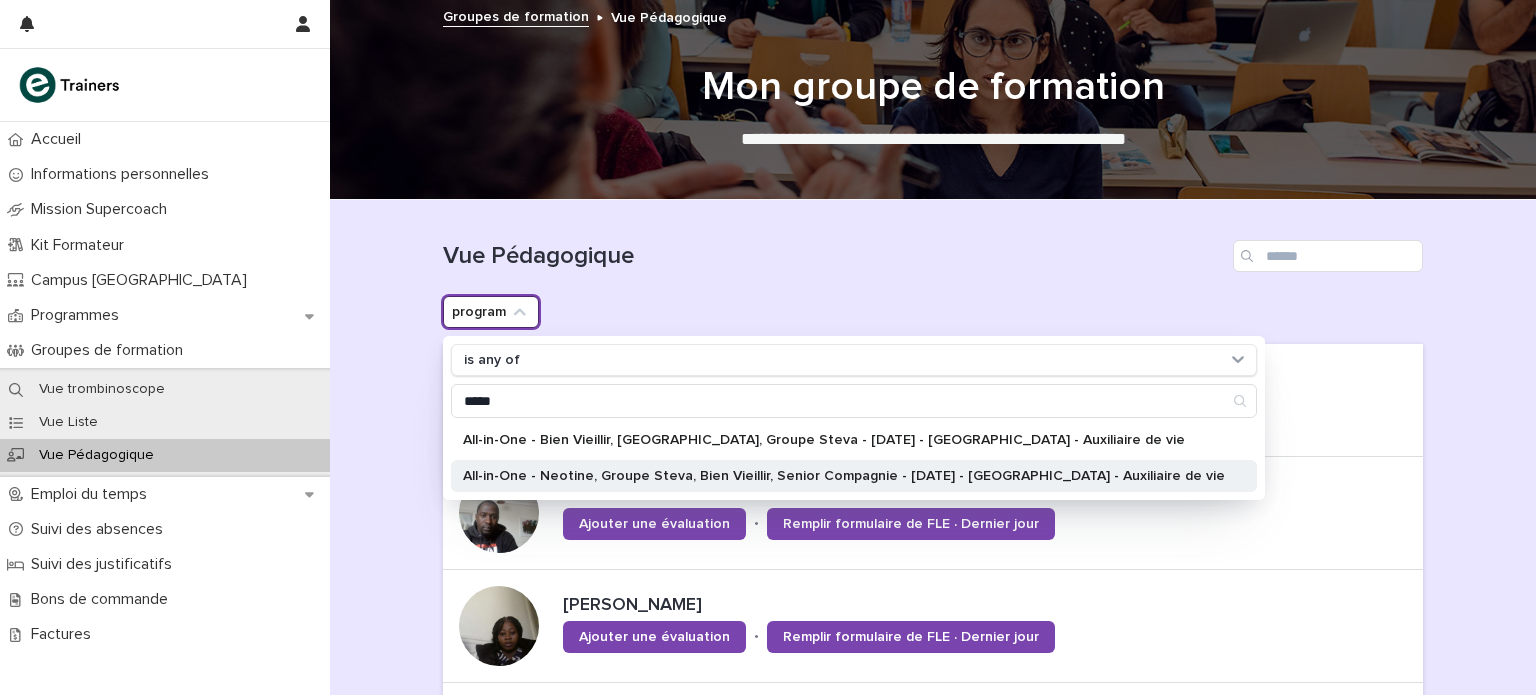 type on "*****" 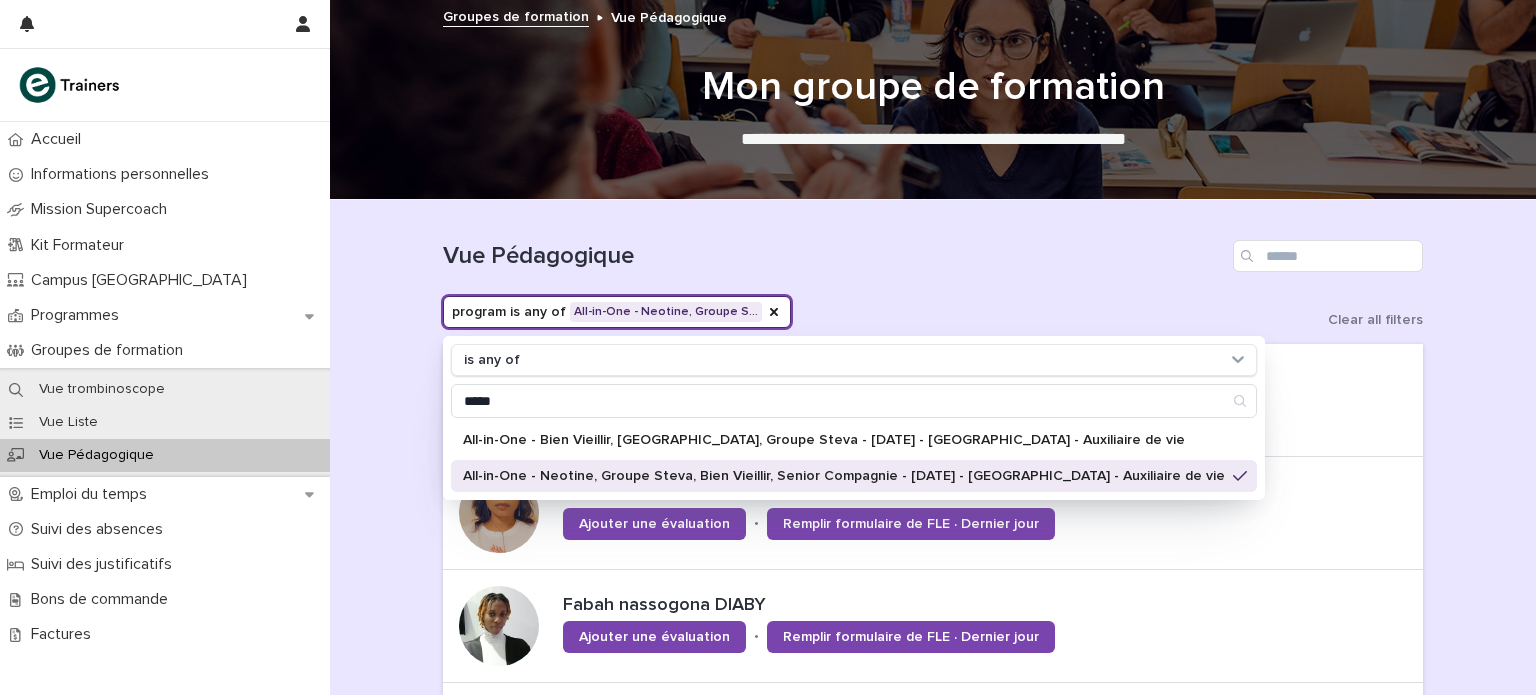 click on "Vue Pédagogique" at bounding box center (933, 248) 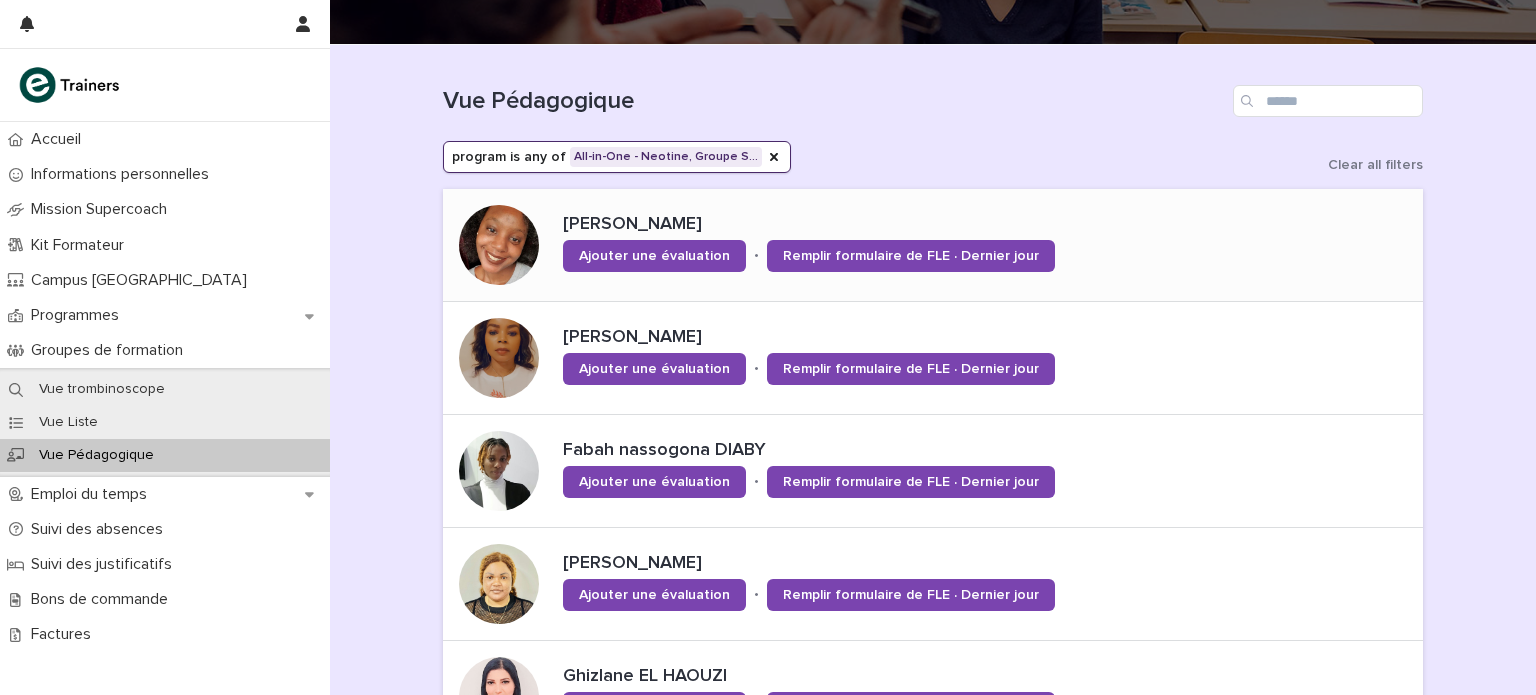 scroll, scrollTop: 158, scrollLeft: 0, axis: vertical 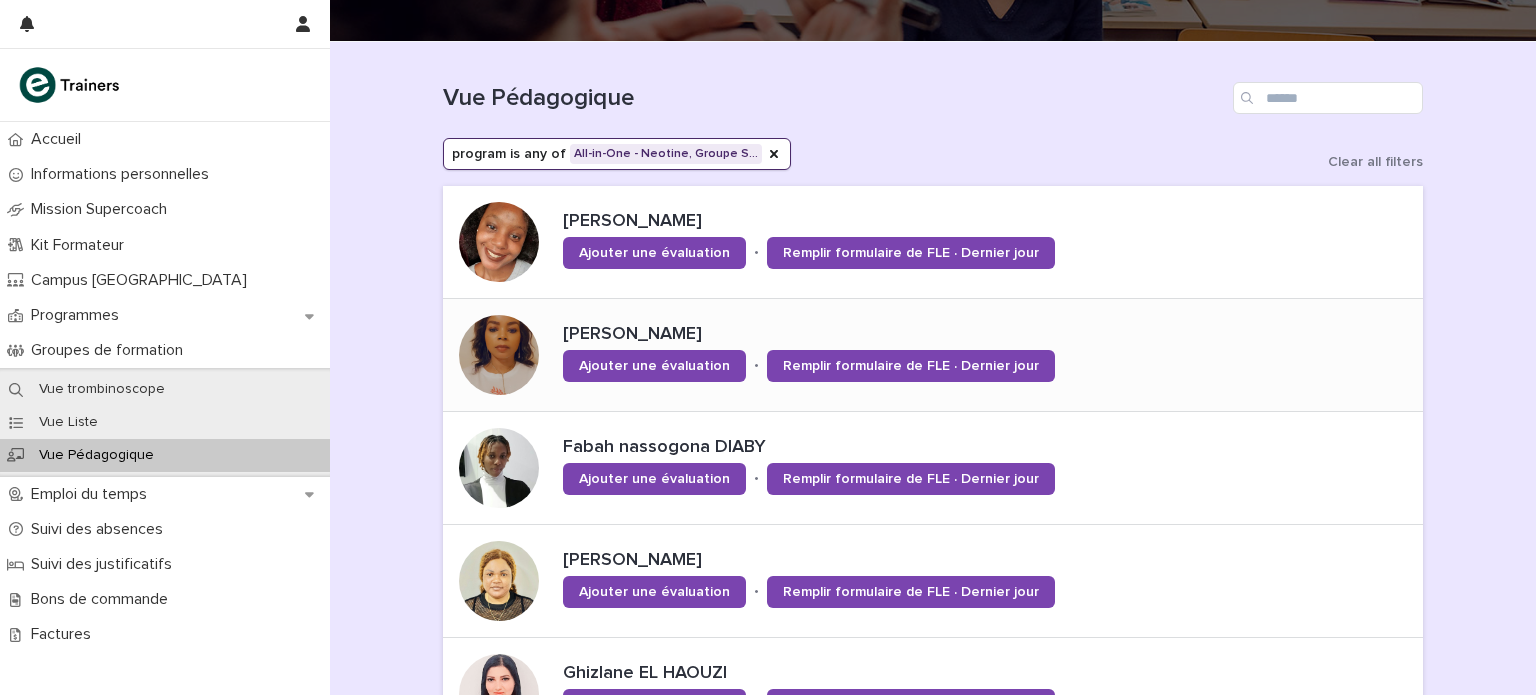 click on "Clarisse GRATINI" at bounding box center [878, 335] 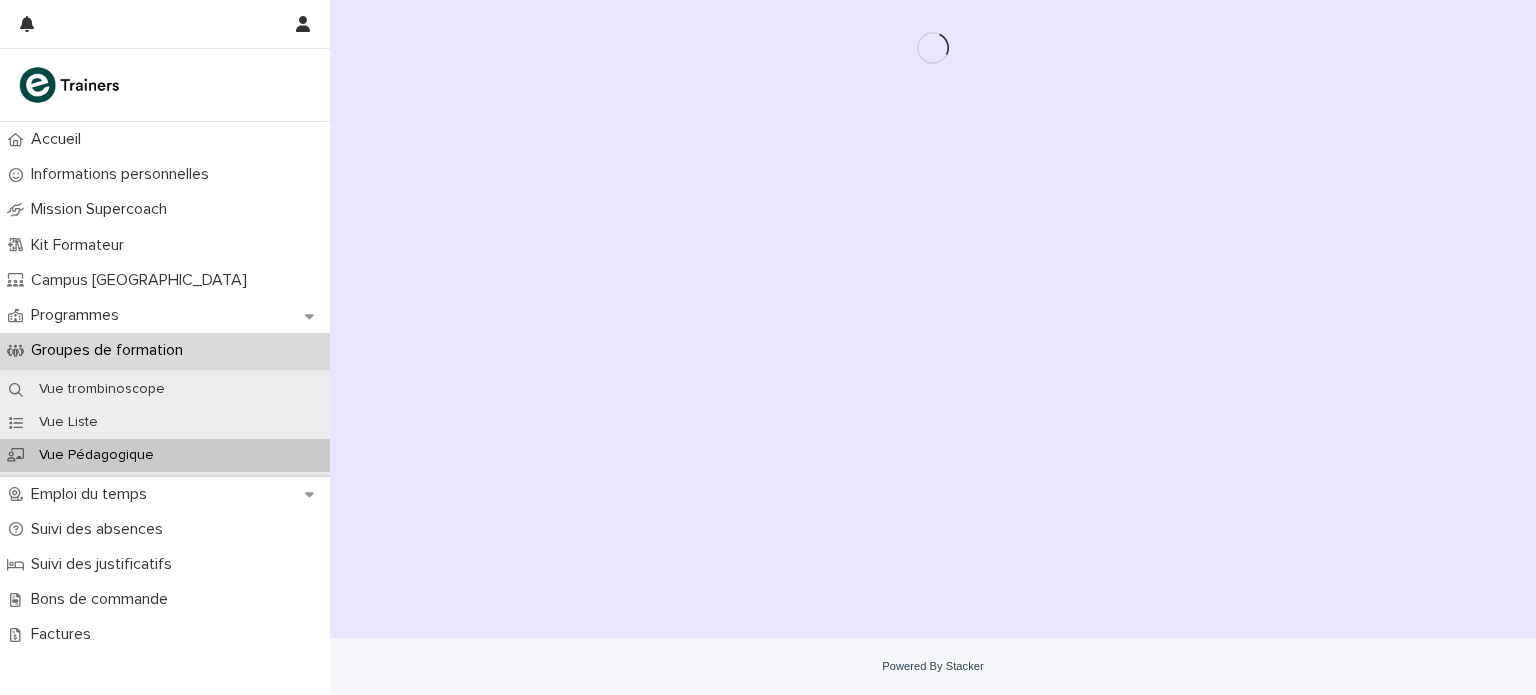 scroll, scrollTop: 0, scrollLeft: 0, axis: both 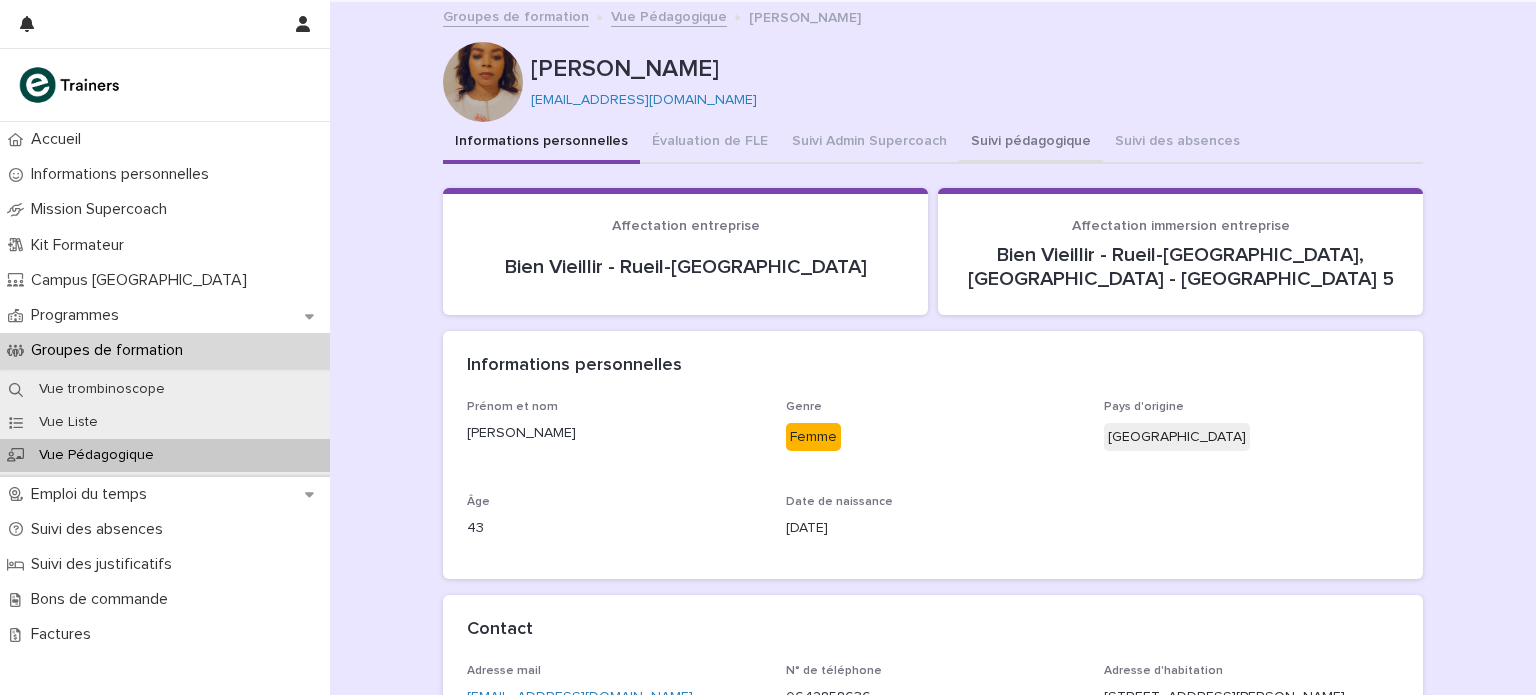 click on "Suivi pédagogique" at bounding box center (1031, 143) 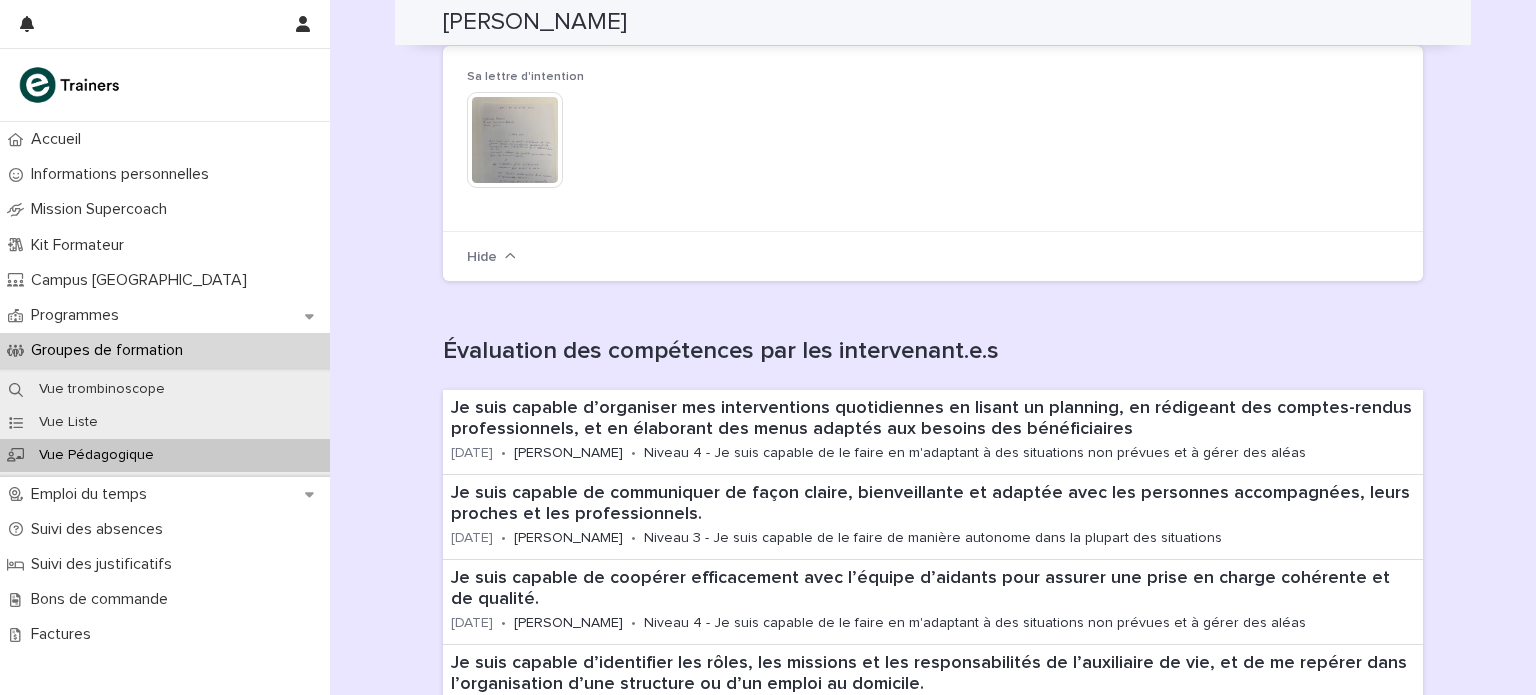 scroll, scrollTop: 0, scrollLeft: 0, axis: both 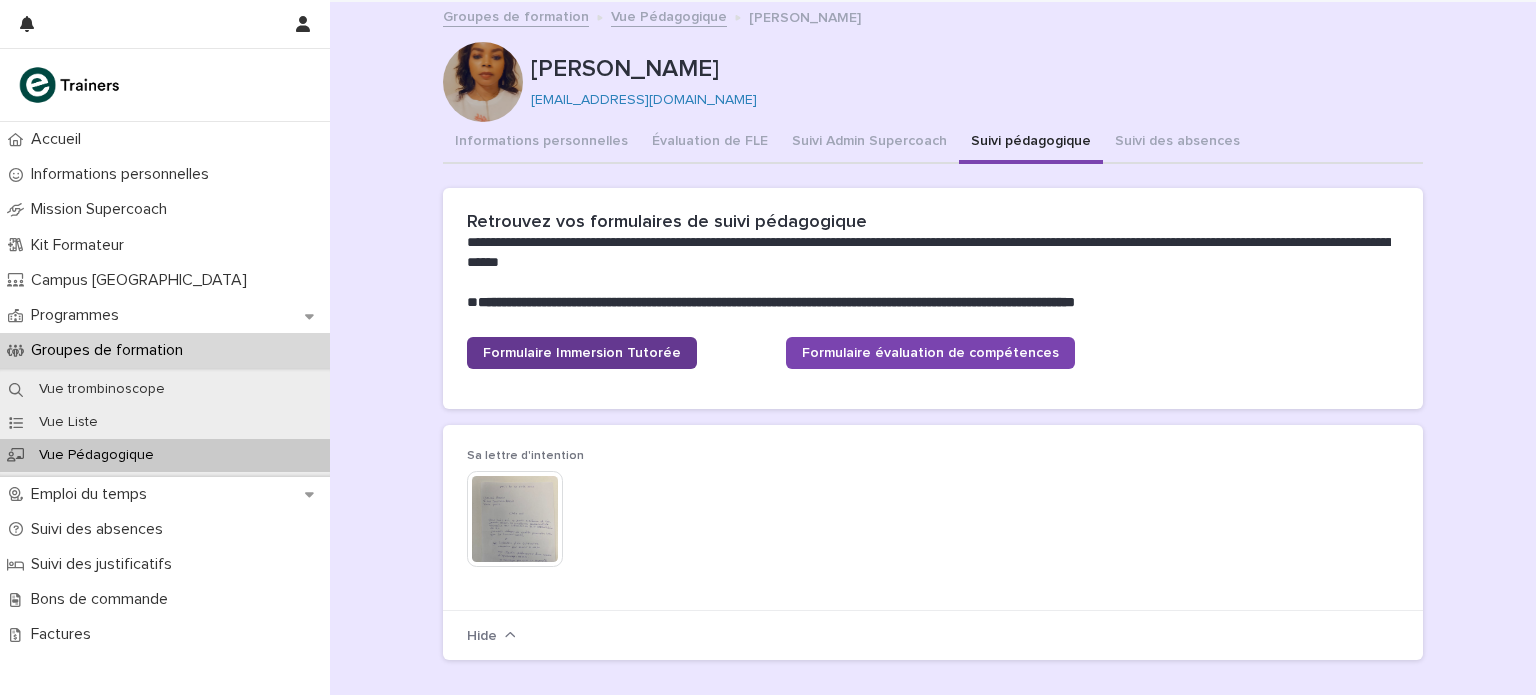 click on "Formulaire Immersion Tutorée" at bounding box center (582, 353) 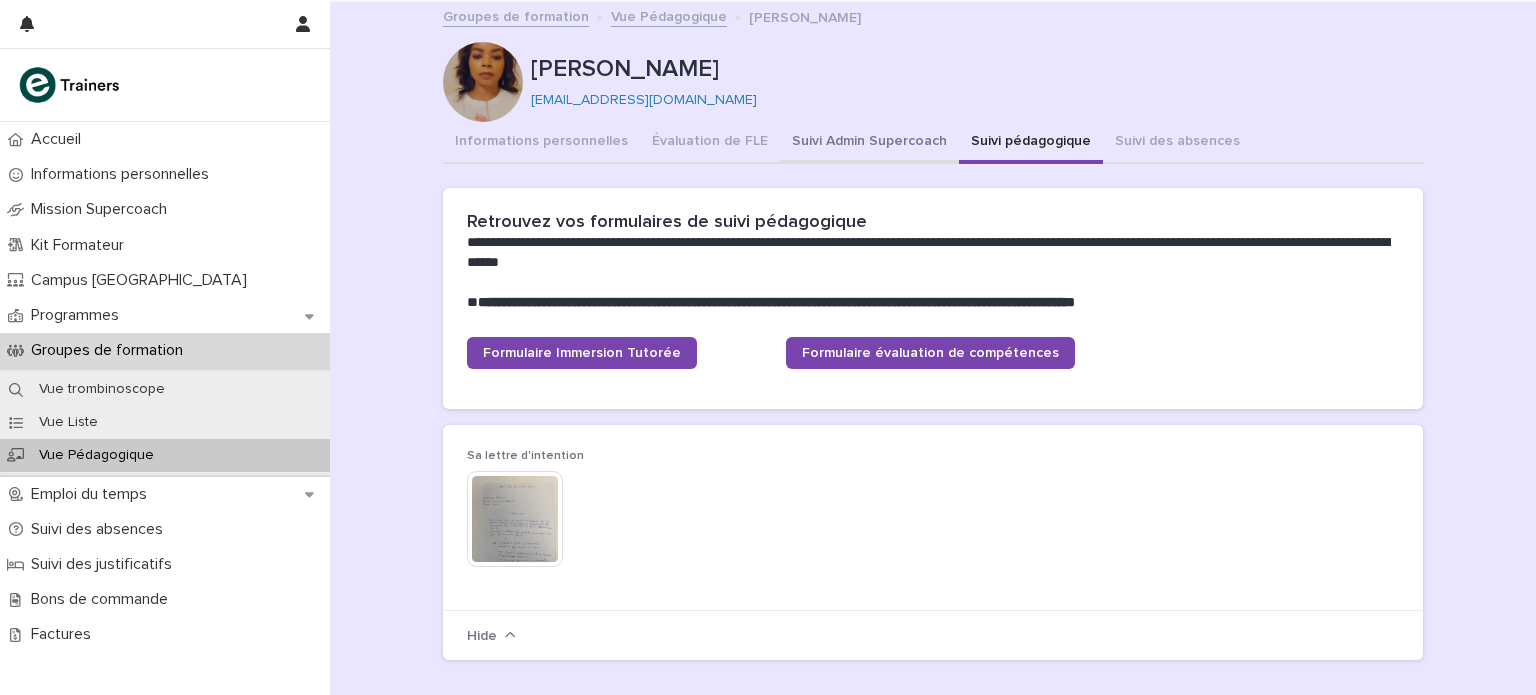click on "Suivi Admin Supercoach" at bounding box center (869, 143) 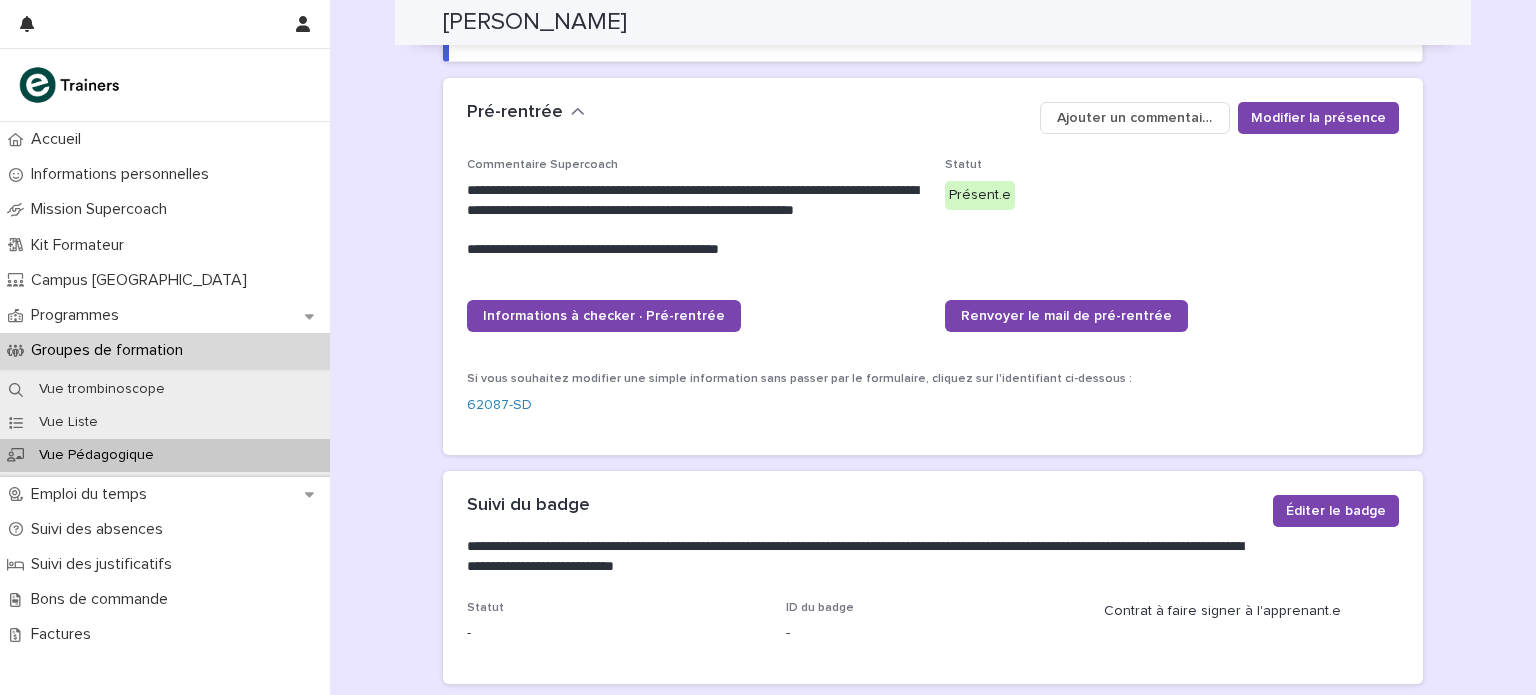 scroll, scrollTop: 267, scrollLeft: 0, axis: vertical 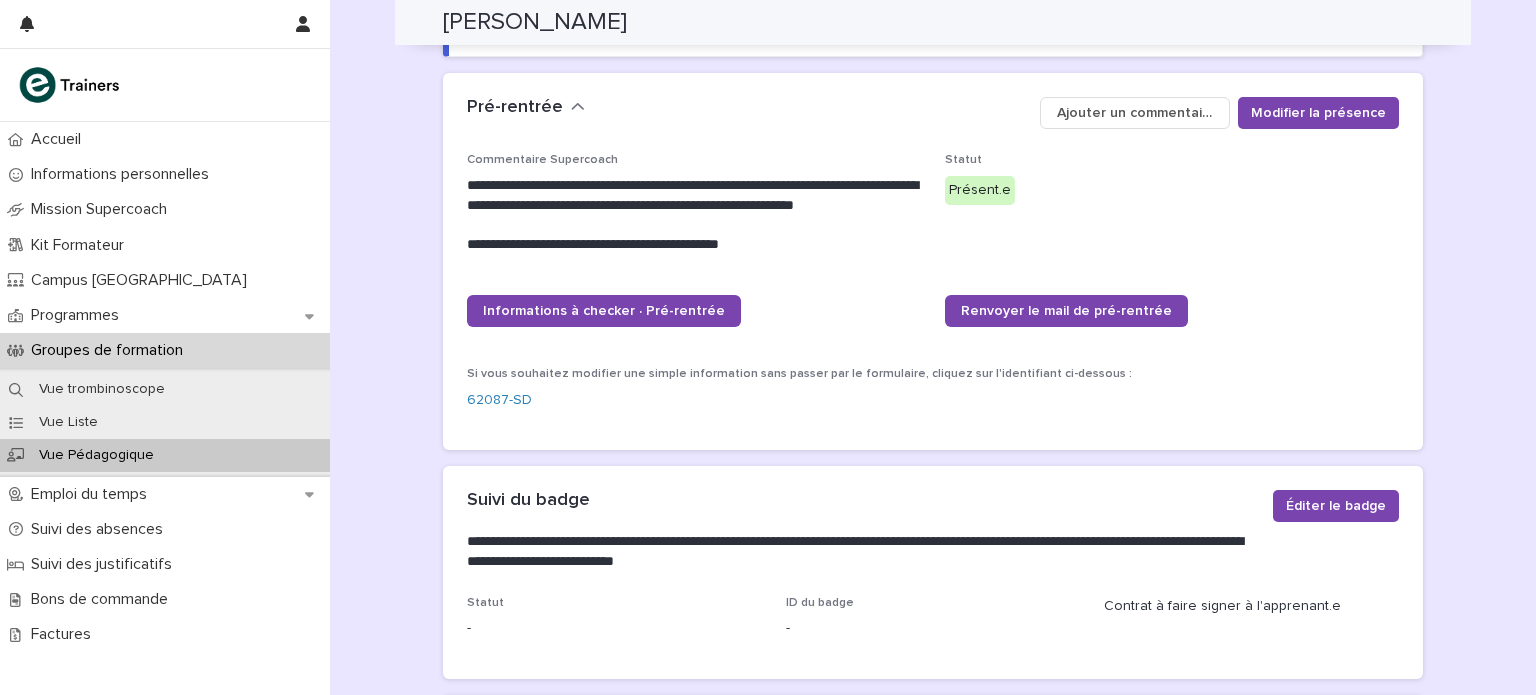 click on "**********" at bounding box center [933, 1117] 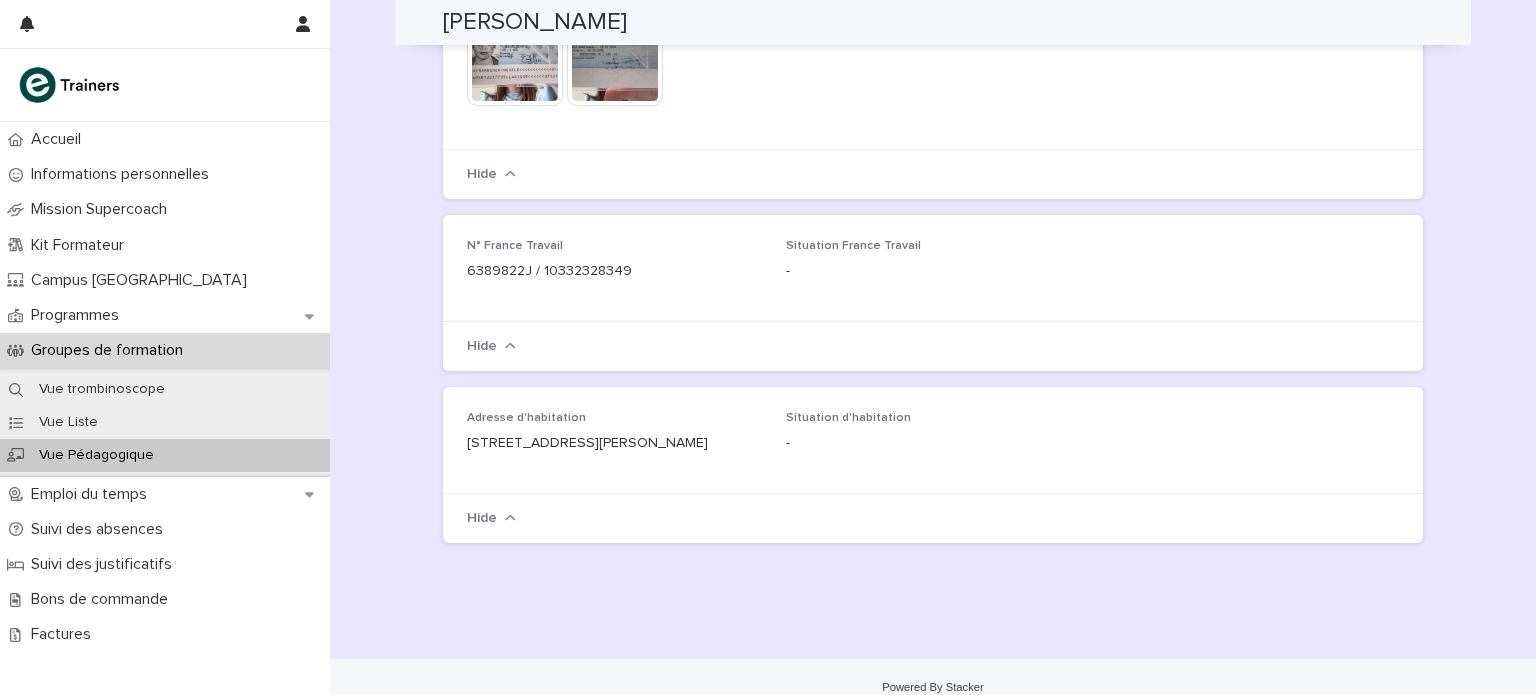 scroll, scrollTop: 0, scrollLeft: 0, axis: both 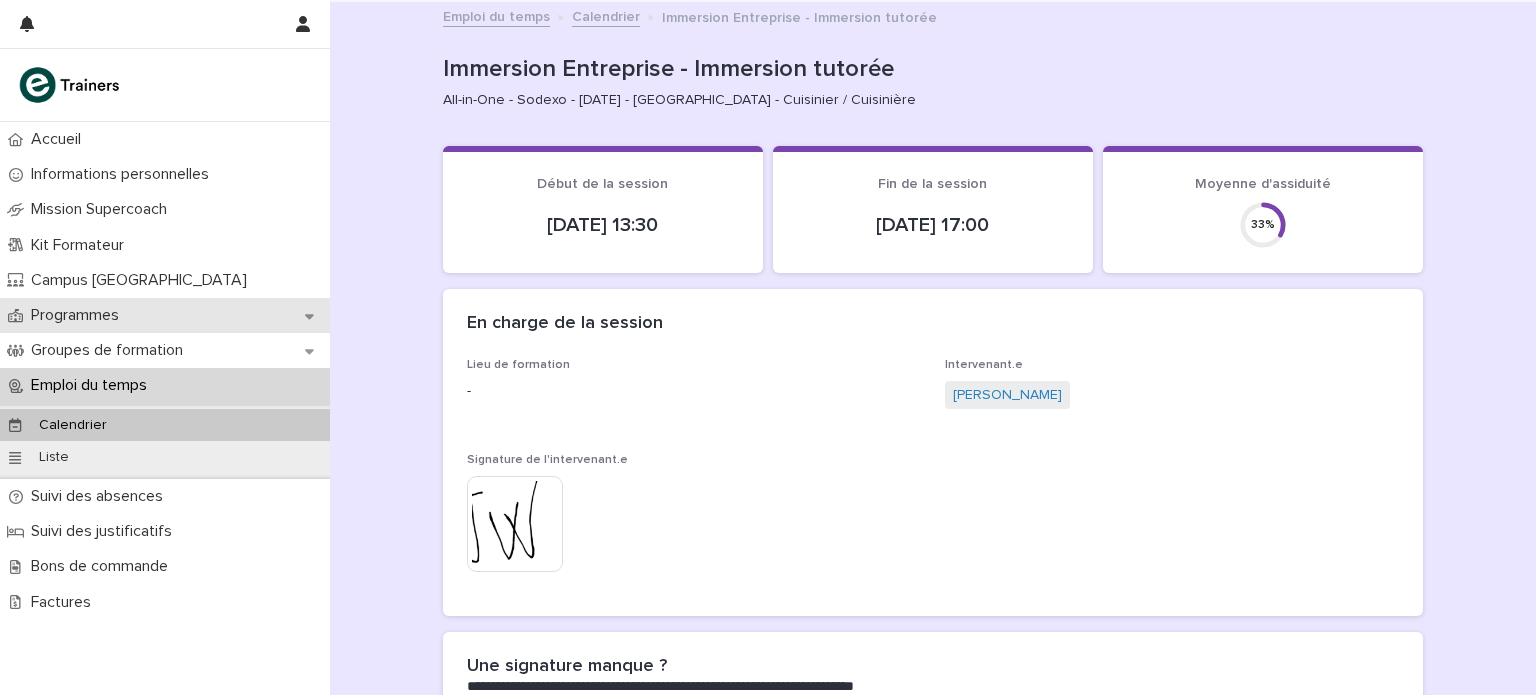 click on "Programmes" at bounding box center [79, 315] 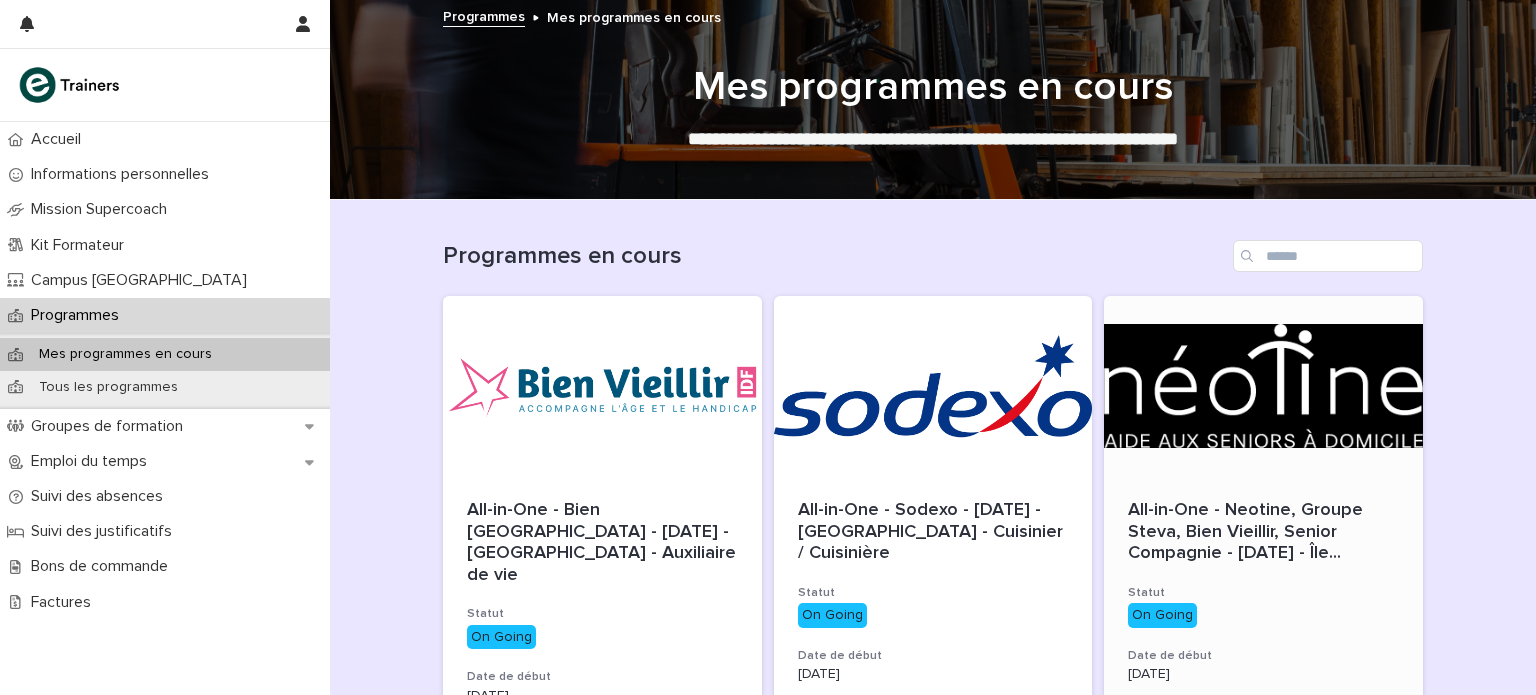 click on "All-in-One - Neotine, Groupe Steva, Bien Vieillir, Senior Compagnie - 15 - Avril 2025 - Île ..." at bounding box center (1263, 532) 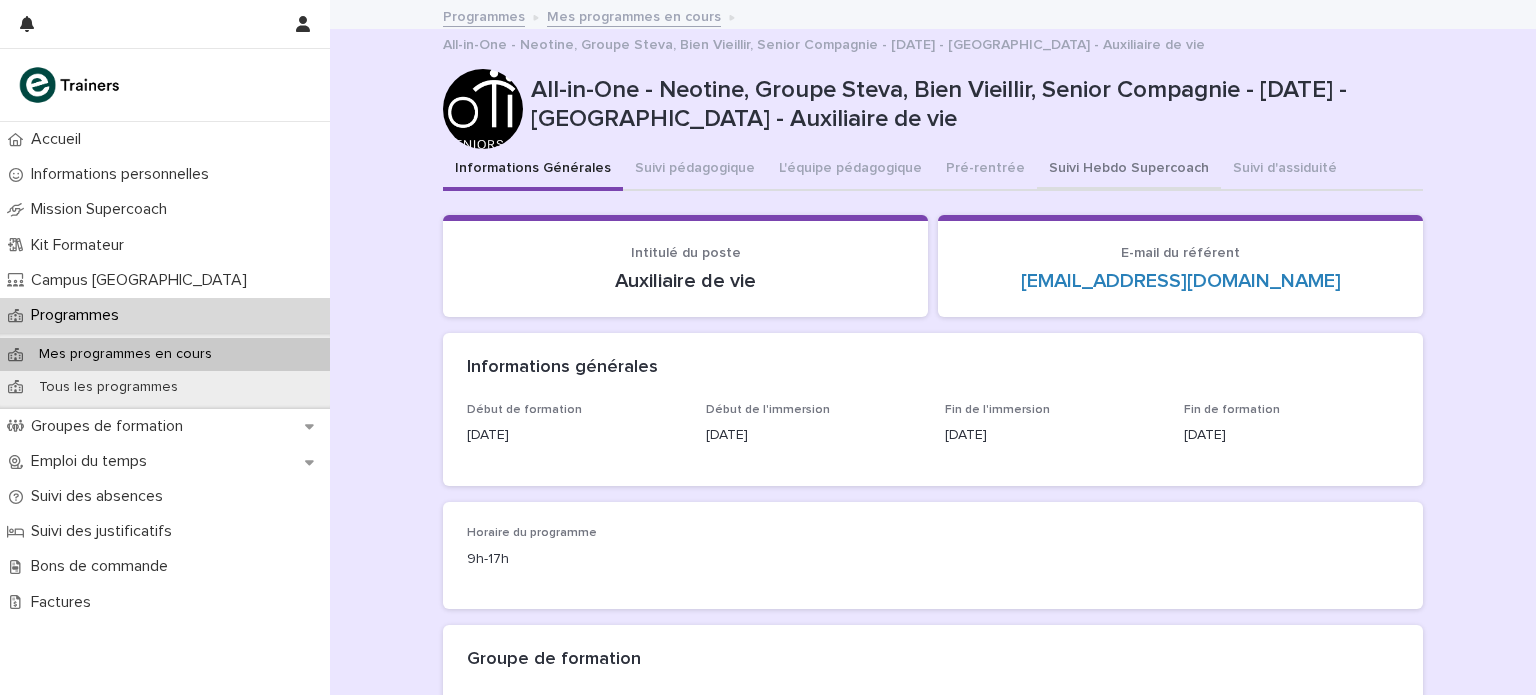 click on "Suivi Hebdo Supercoach" at bounding box center [1129, 170] 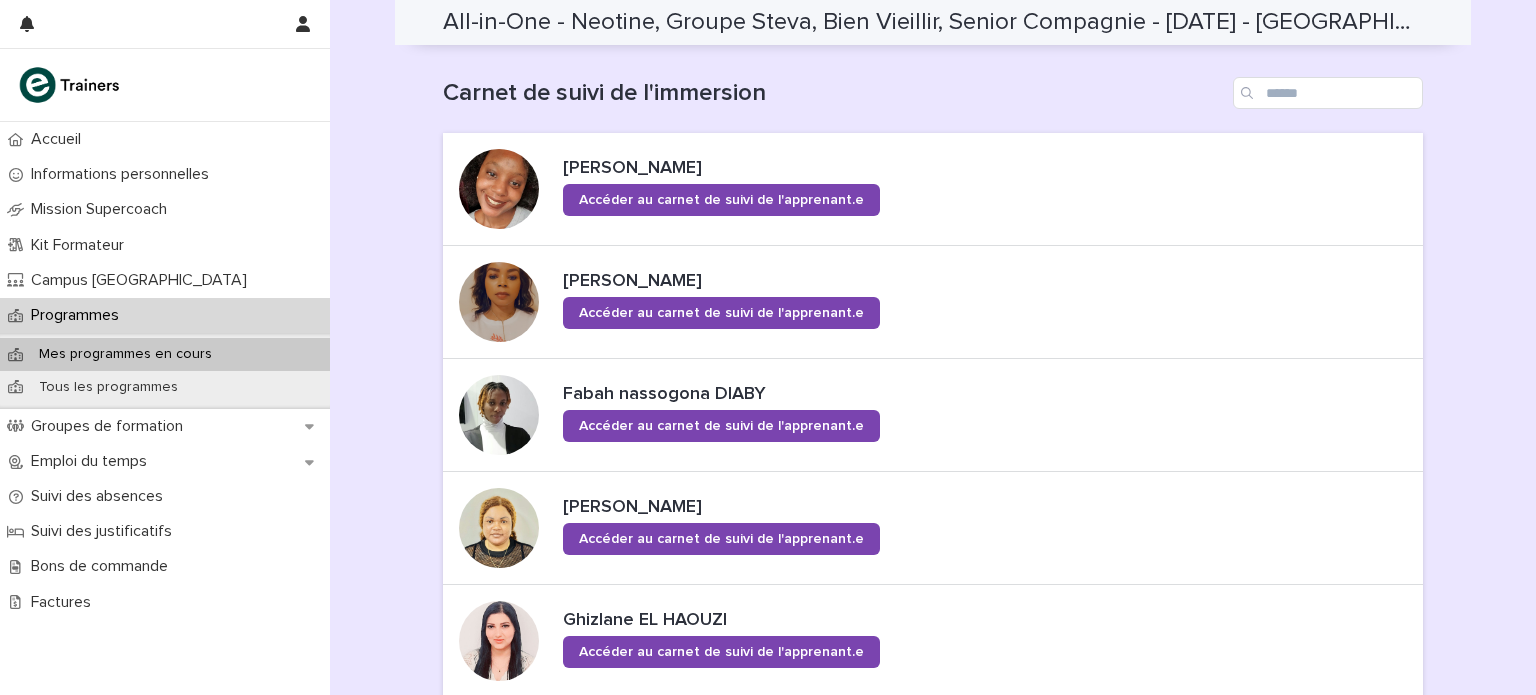 scroll, scrollTop: 1142, scrollLeft: 0, axis: vertical 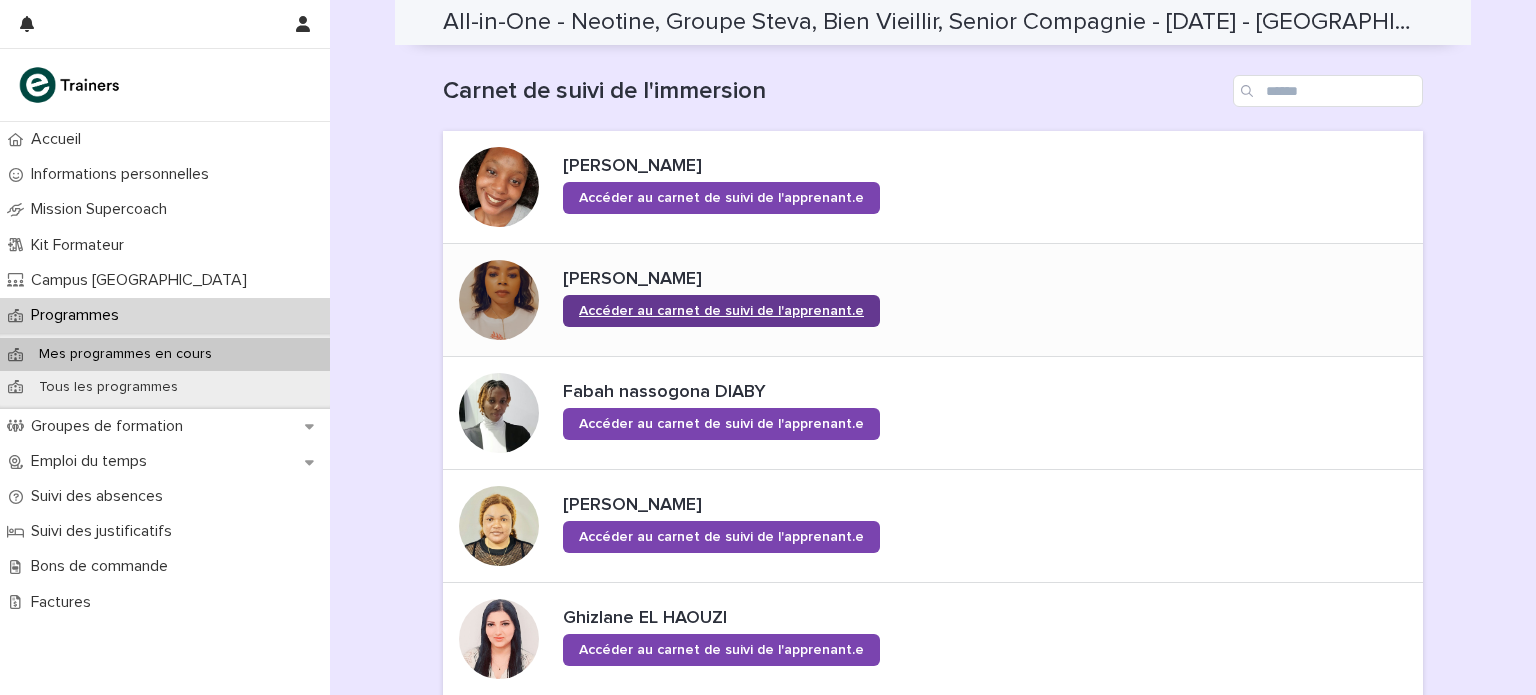 click on "Accéder au carnet de suivi de l'apprenant.e" at bounding box center (721, 311) 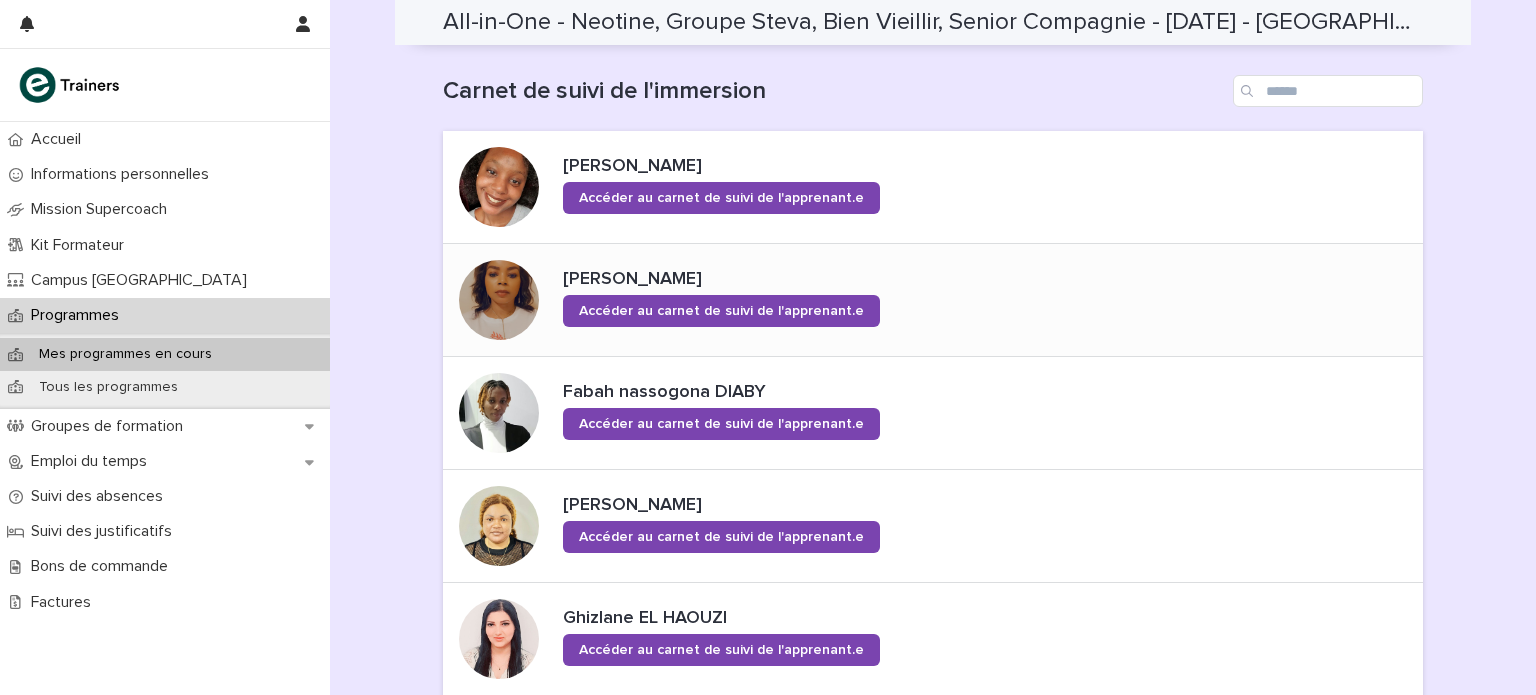 scroll, scrollTop: 0, scrollLeft: 0, axis: both 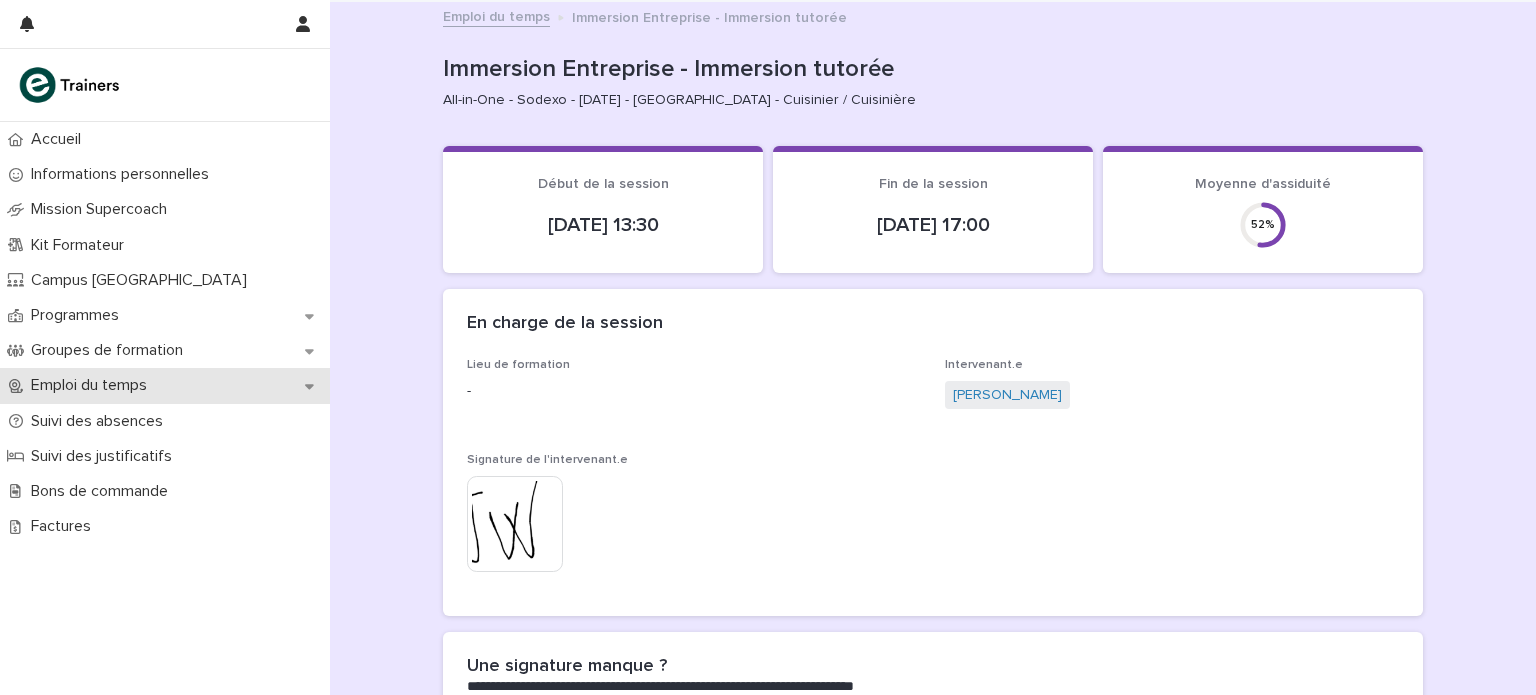 click on "Emploi du temps" at bounding box center (165, 385) 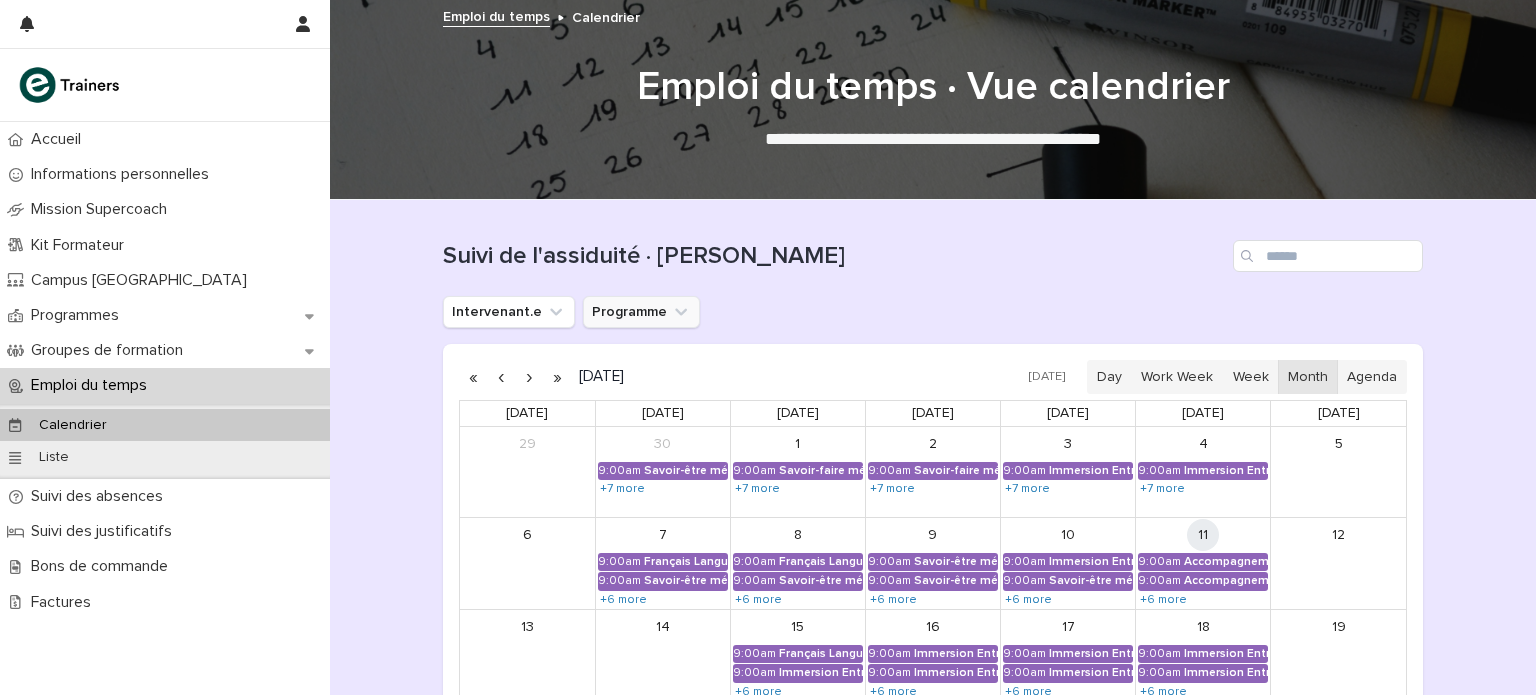 click on "Programme" at bounding box center (641, 312) 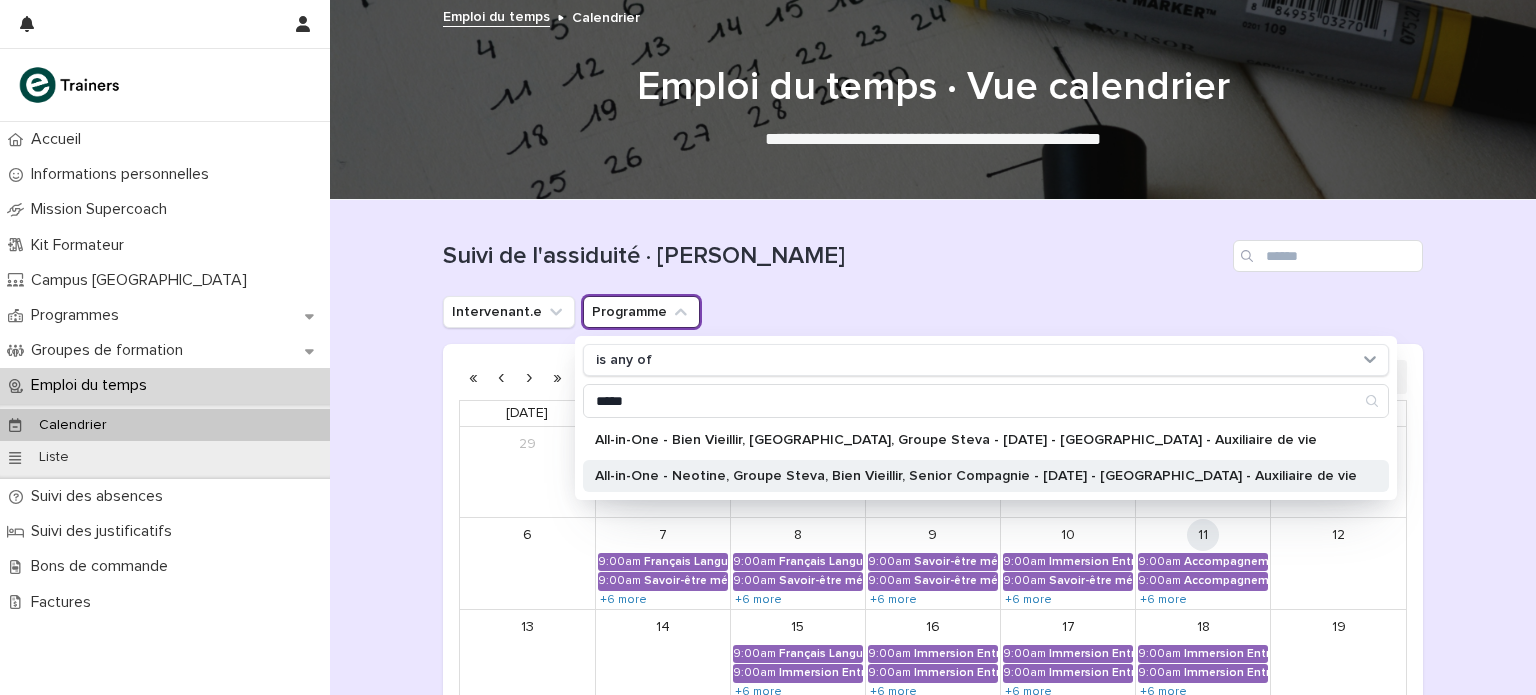type on "*****" 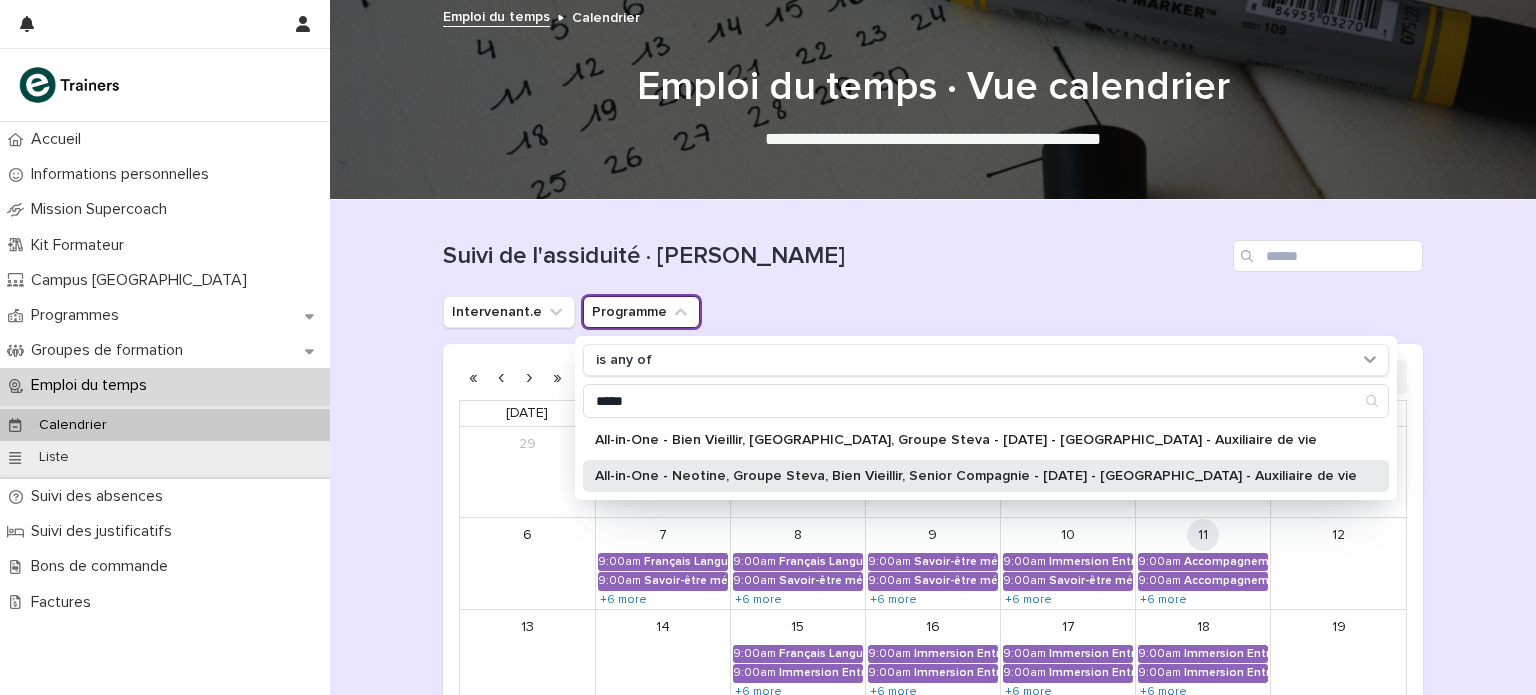 click on "All-in-One - Neotine, Groupe Steva, Bien Vieillir, Senior Compagnie - 15 - Avril 2025 - Île-de-France - Auxiliaire de vie" at bounding box center (976, 476) 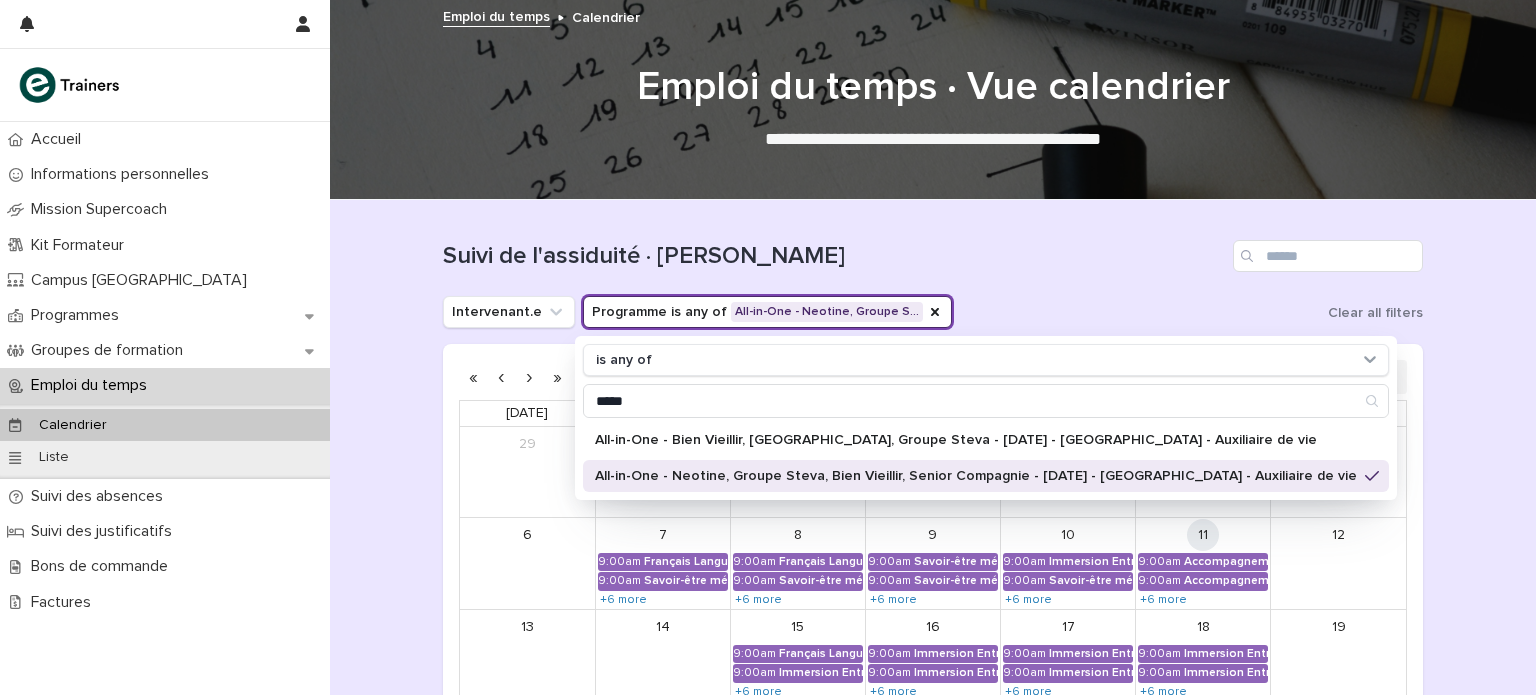 click on "Intervenant.e Programme is any of All-in-One - Neotine, Groupe S… is any of ***** All-in-One - Bien Vieillir, Neotine, Groupe Steva - 14 - Avril 2025 - Île-de-France - Auxiliaire de vie All-in-One - Neotine, Groupe Steva, Bien Vieillir, Senior Compagnie - 15 - Avril 2025 - Île-de-France - Auxiliaire de vie Clear all filters" at bounding box center (933, 312) 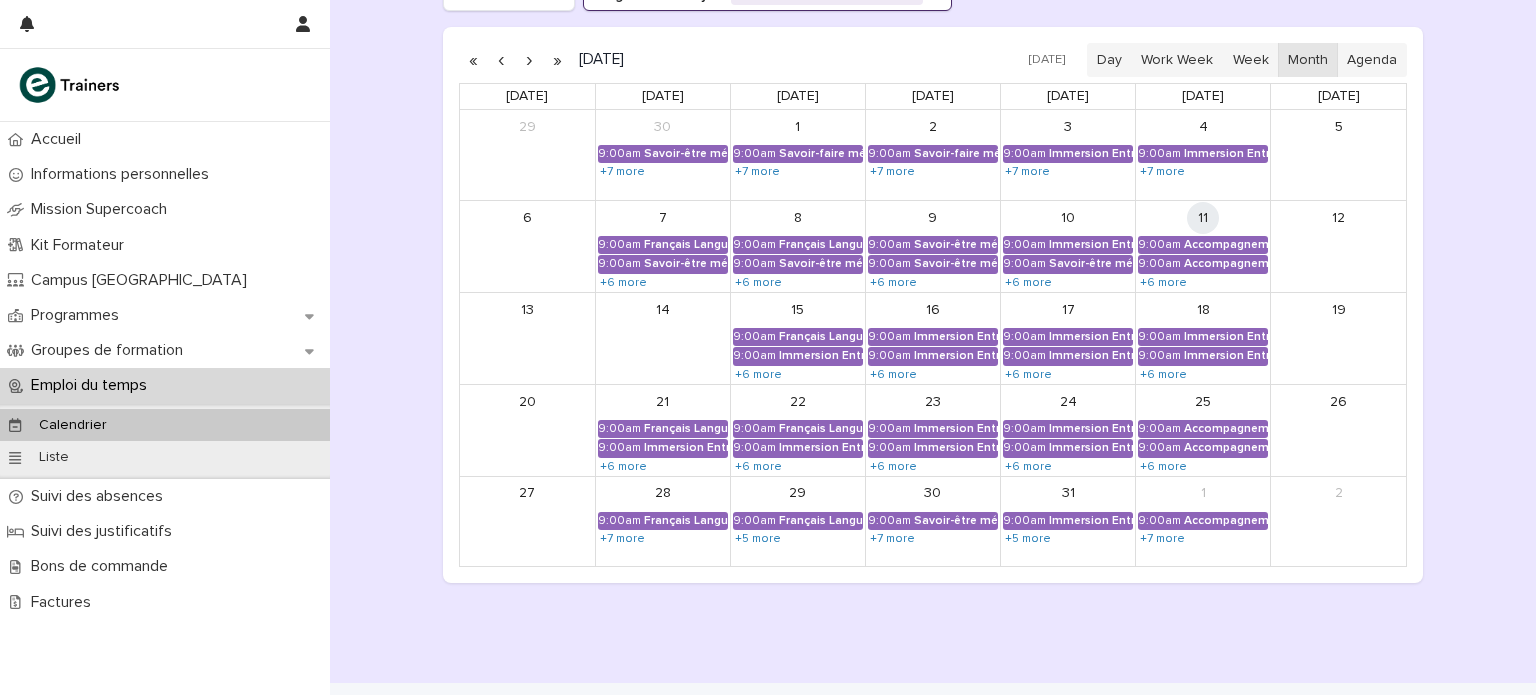 scroll, scrollTop: 361, scrollLeft: 0, axis: vertical 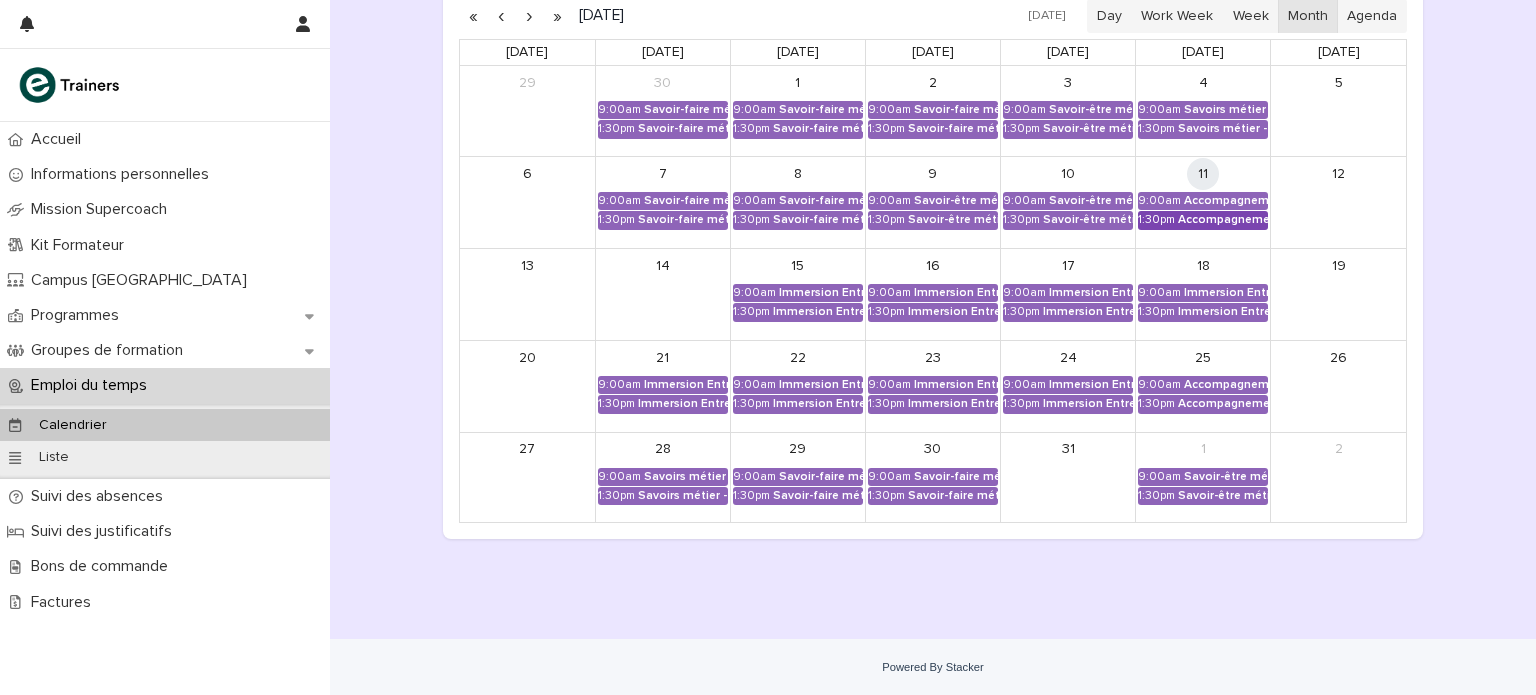 click on "Accompagnement Immersion - Préparation de l'immersion tutorée" at bounding box center (1223, 220) 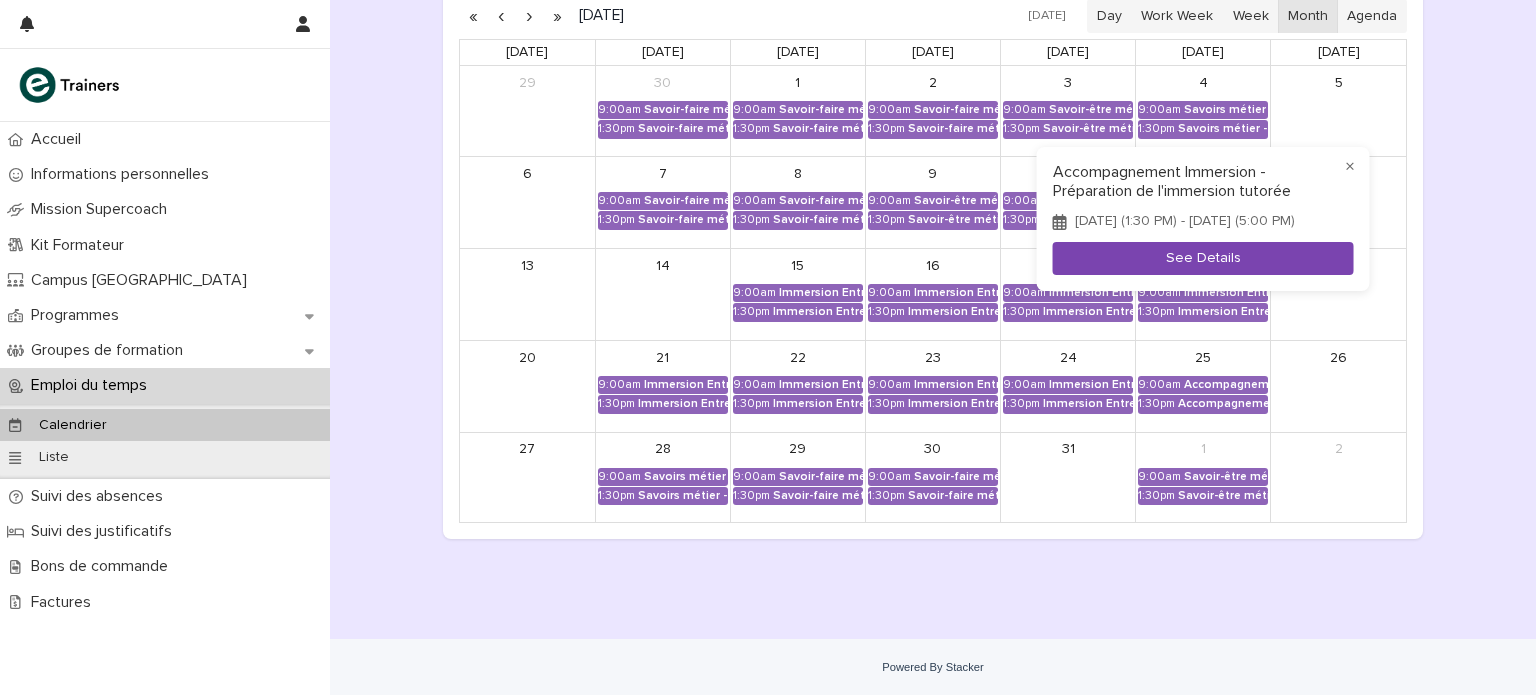 click on "See Details" at bounding box center [1203, 258] 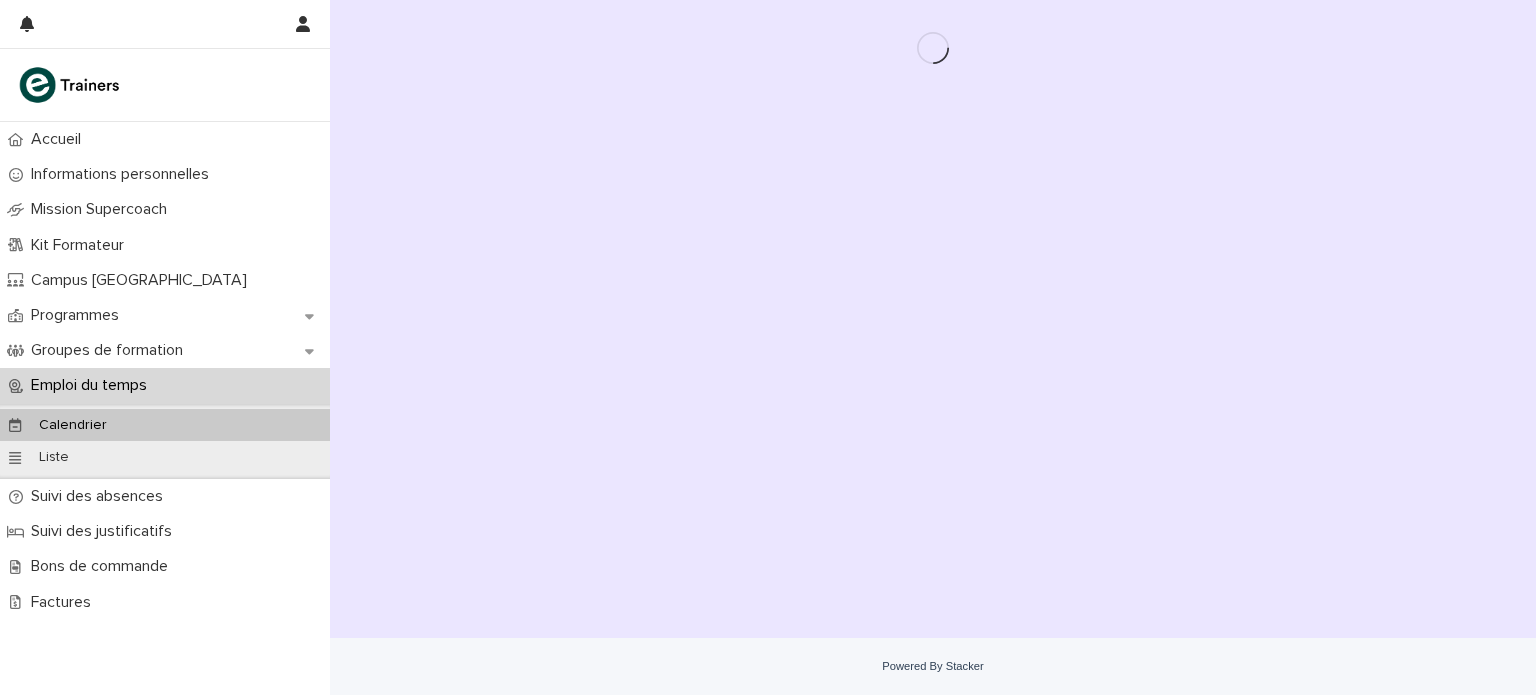 scroll, scrollTop: 0, scrollLeft: 0, axis: both 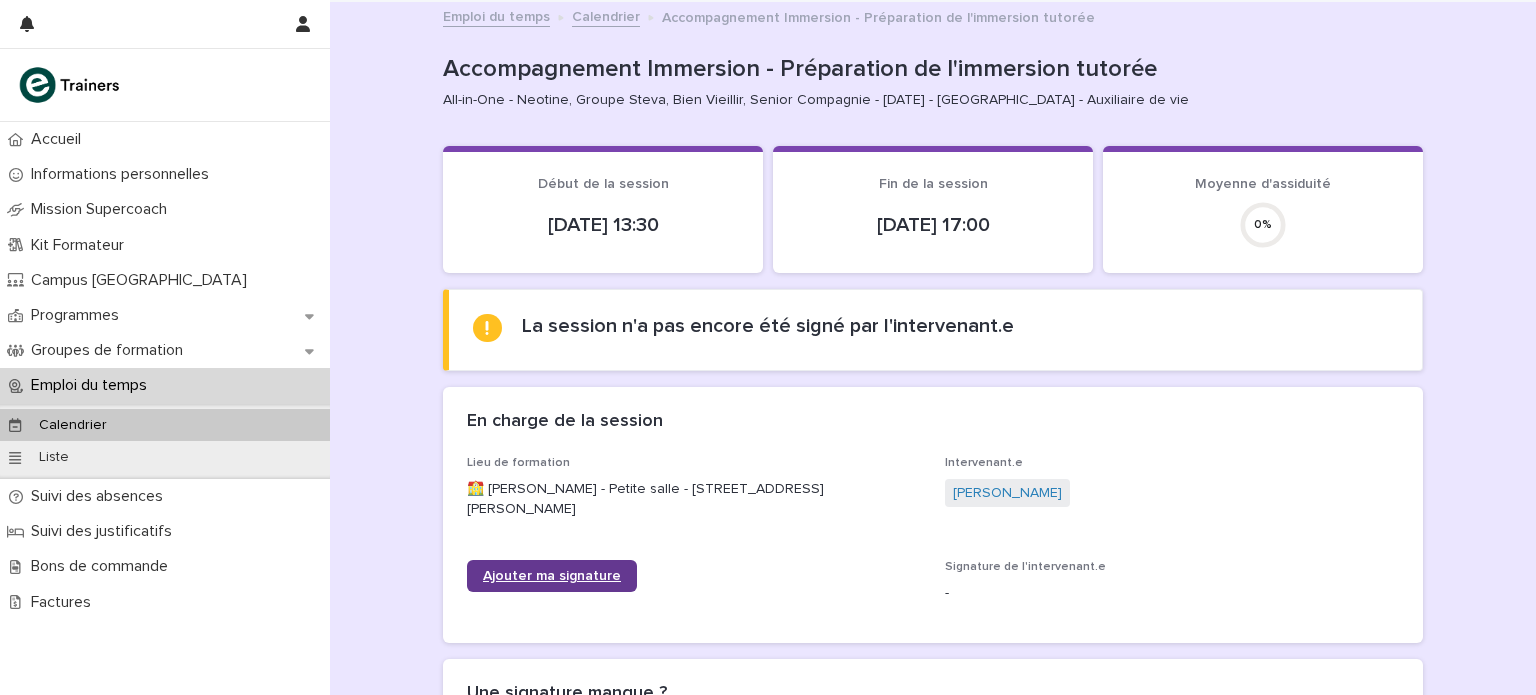 click on "Ajouter ma signature" at bounding box center (552, 576) 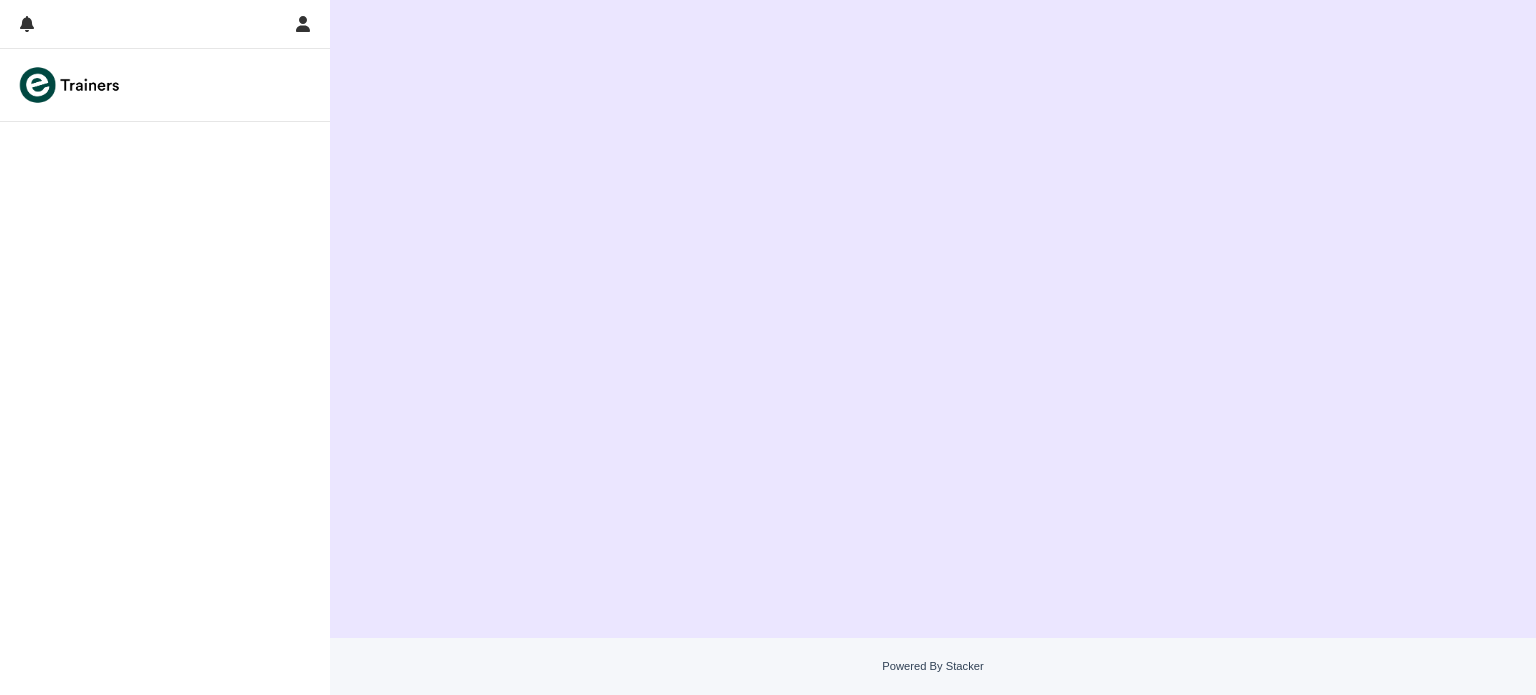 scroll, scrollTop: 0, scrollLeft: 0, axis: both 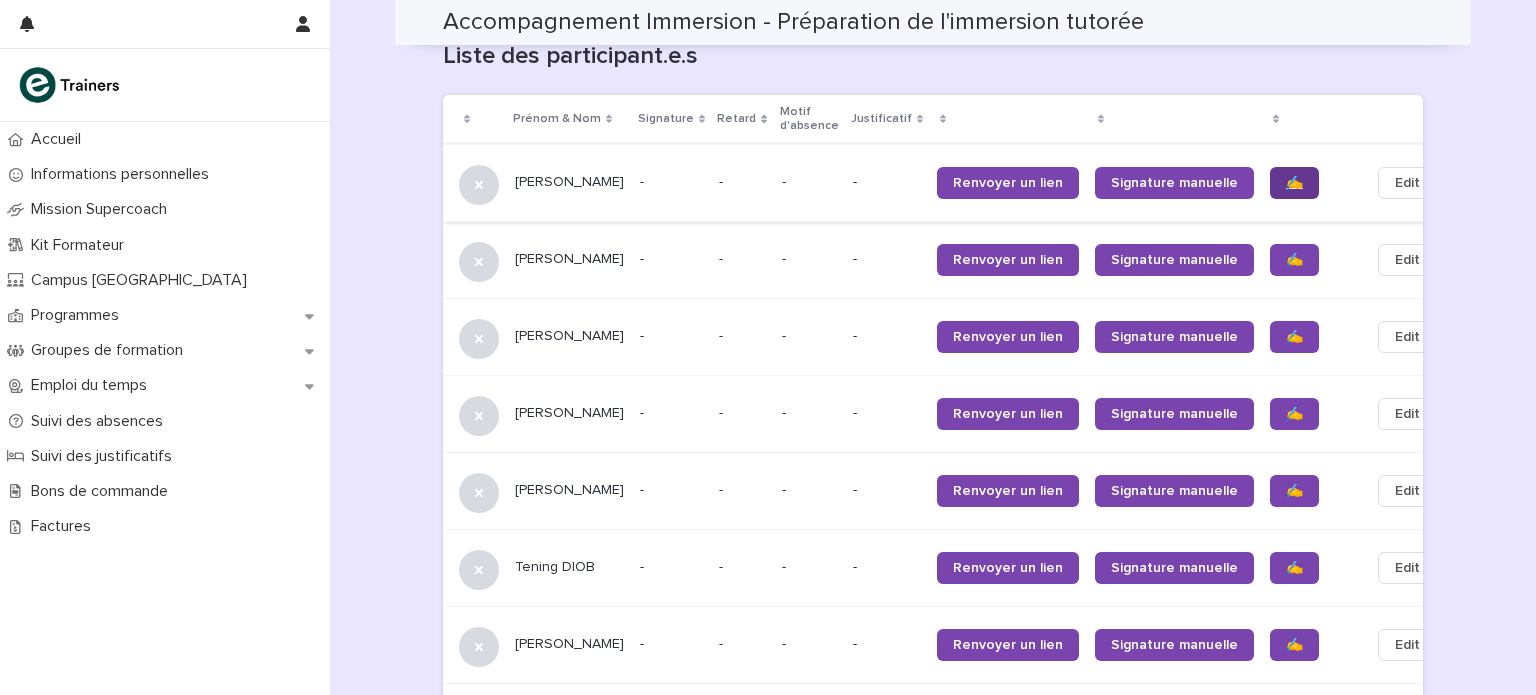 click on "✍️" at bounding box center [1294, 183] 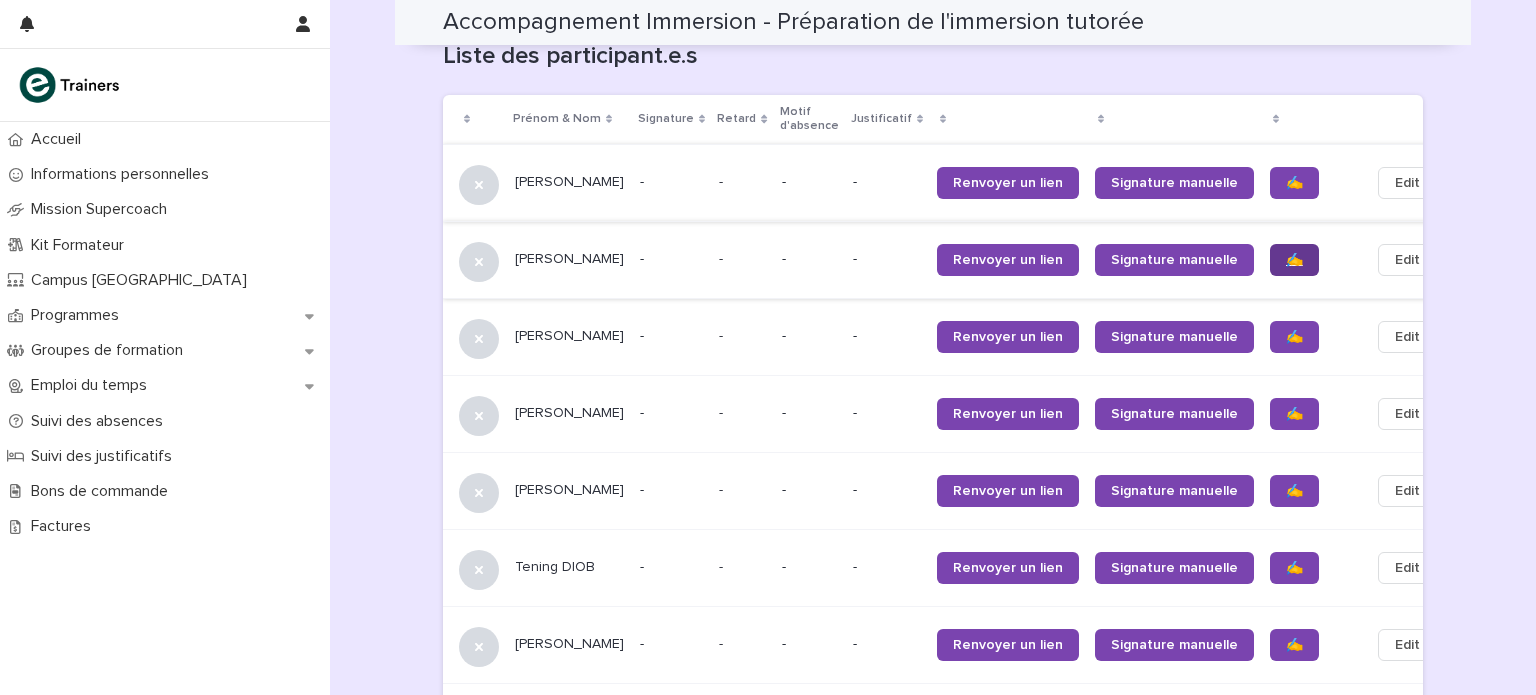 click on "✍️" at bounding box center [1294, 260] 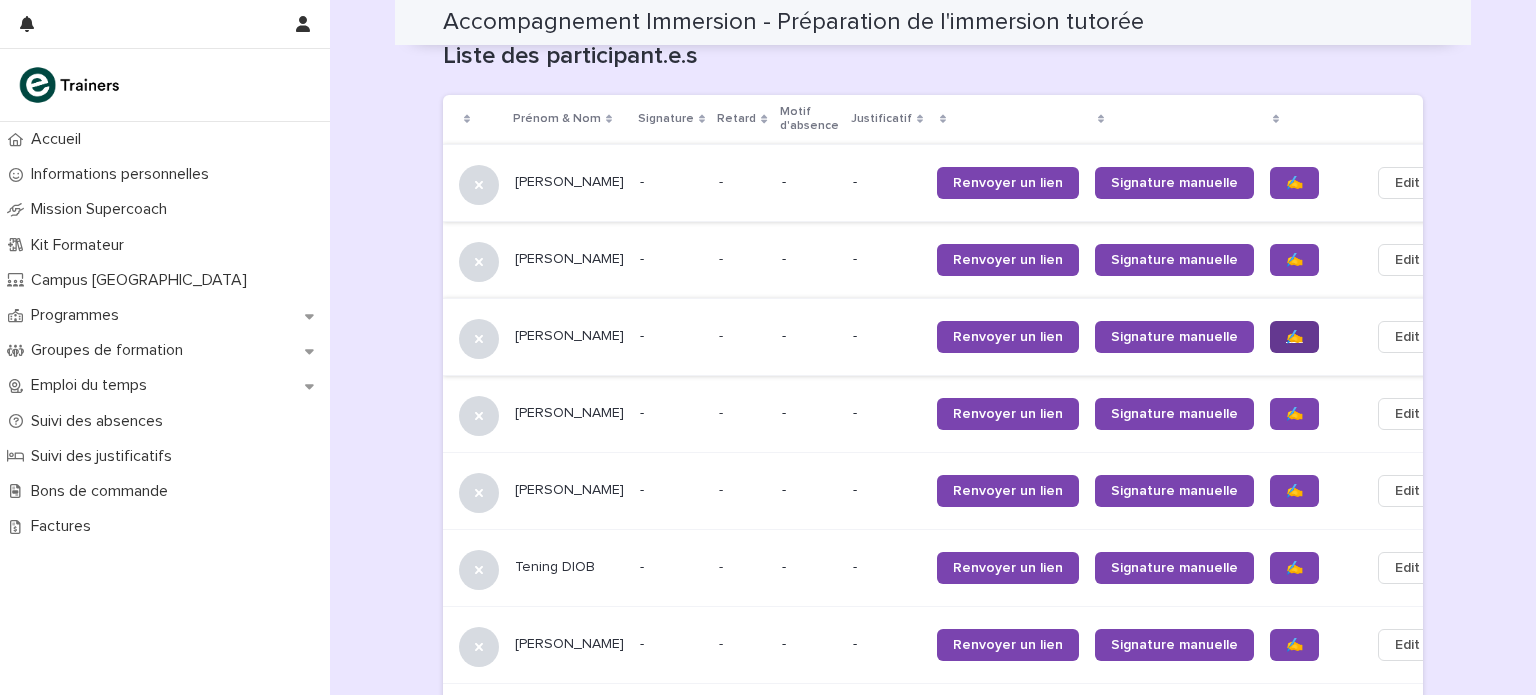 click on "✍️" at bounding box center (1294, 337) 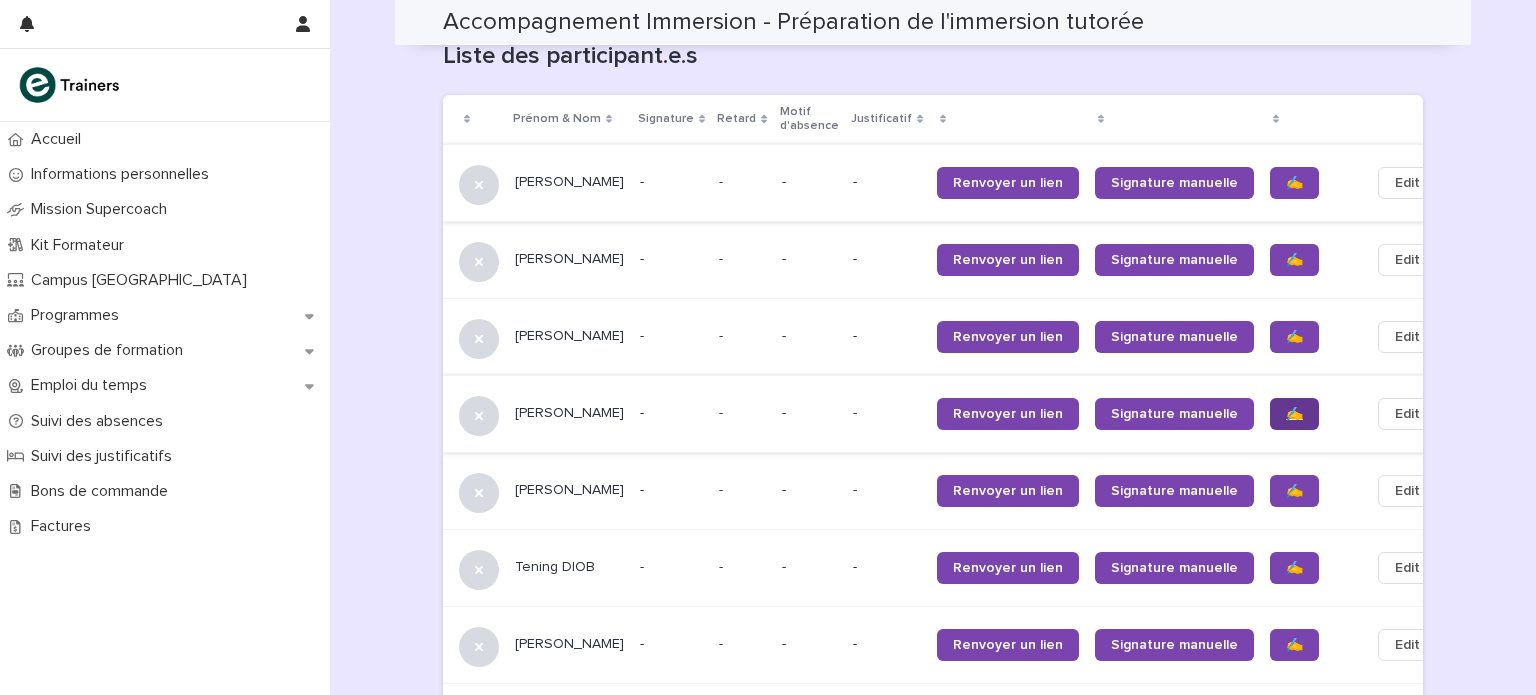 click on "✍️" at bounding box center [1294, 414] 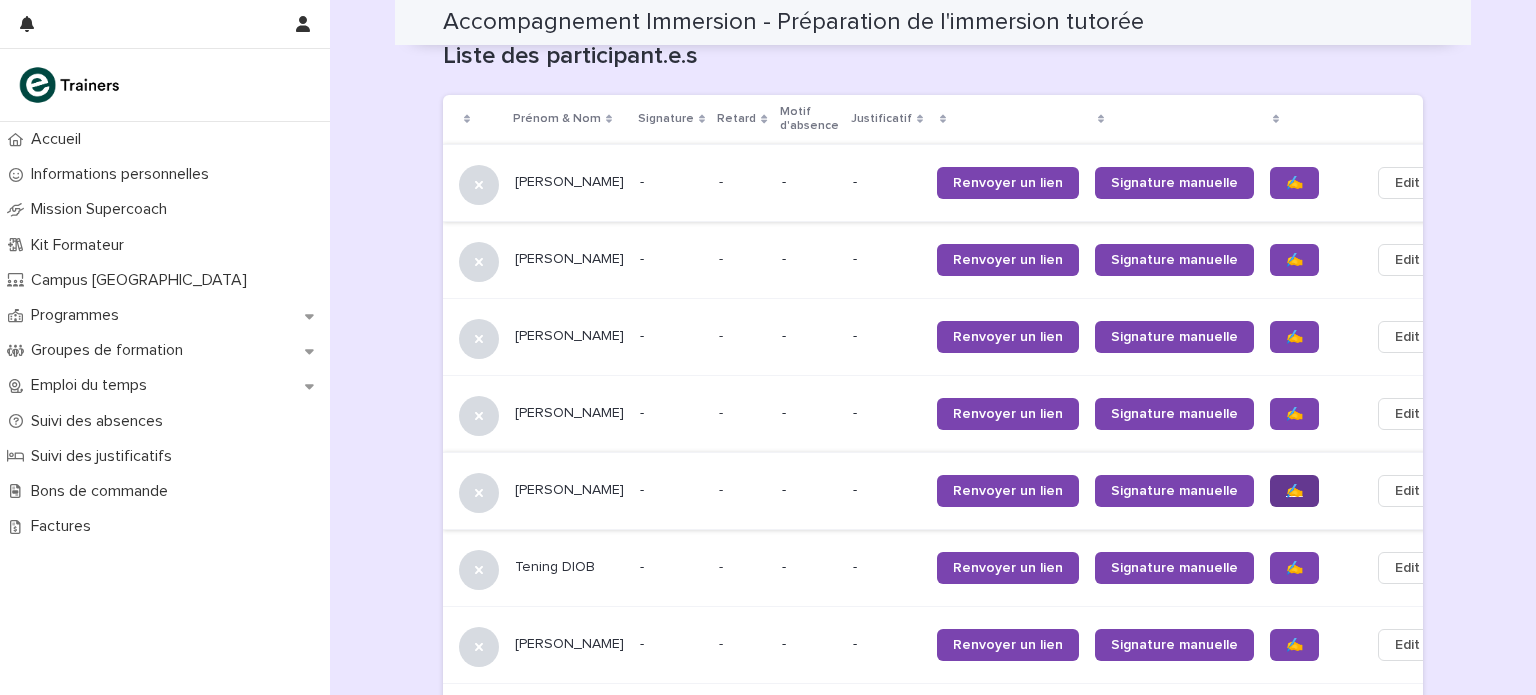 click on "✍️" at bounding box center [1294, 491] 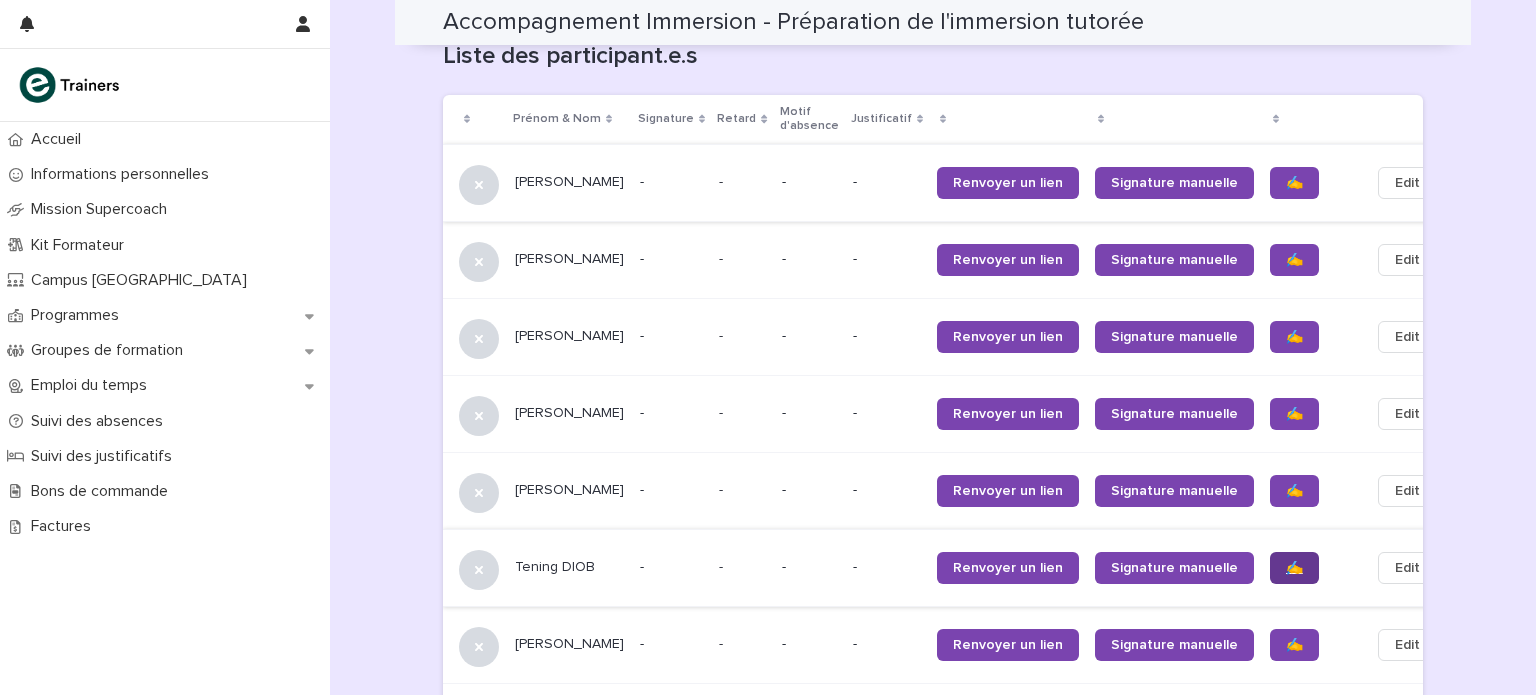 click on "✍️" at bounding box center (1294, 568) 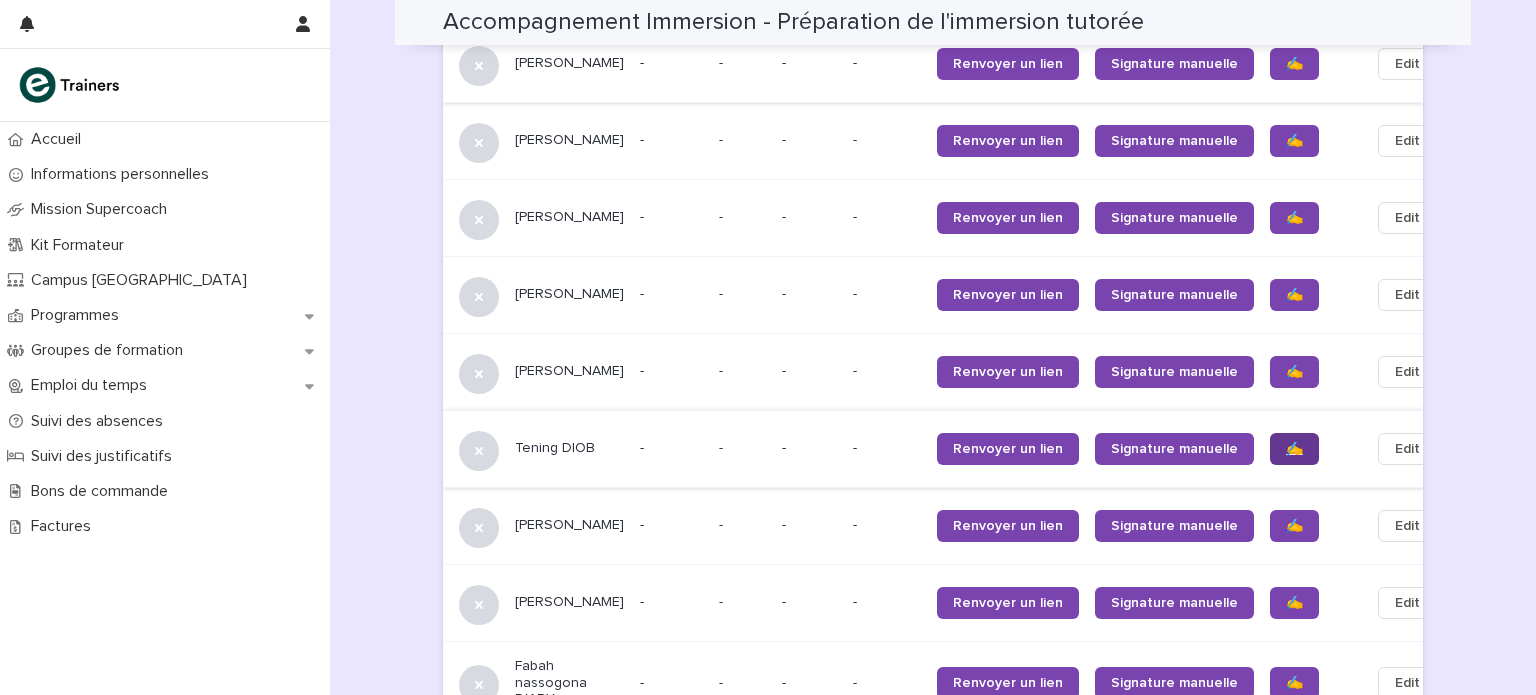 scroll, scrollTop: 1429, scrollLeft: 0, axis: vertical 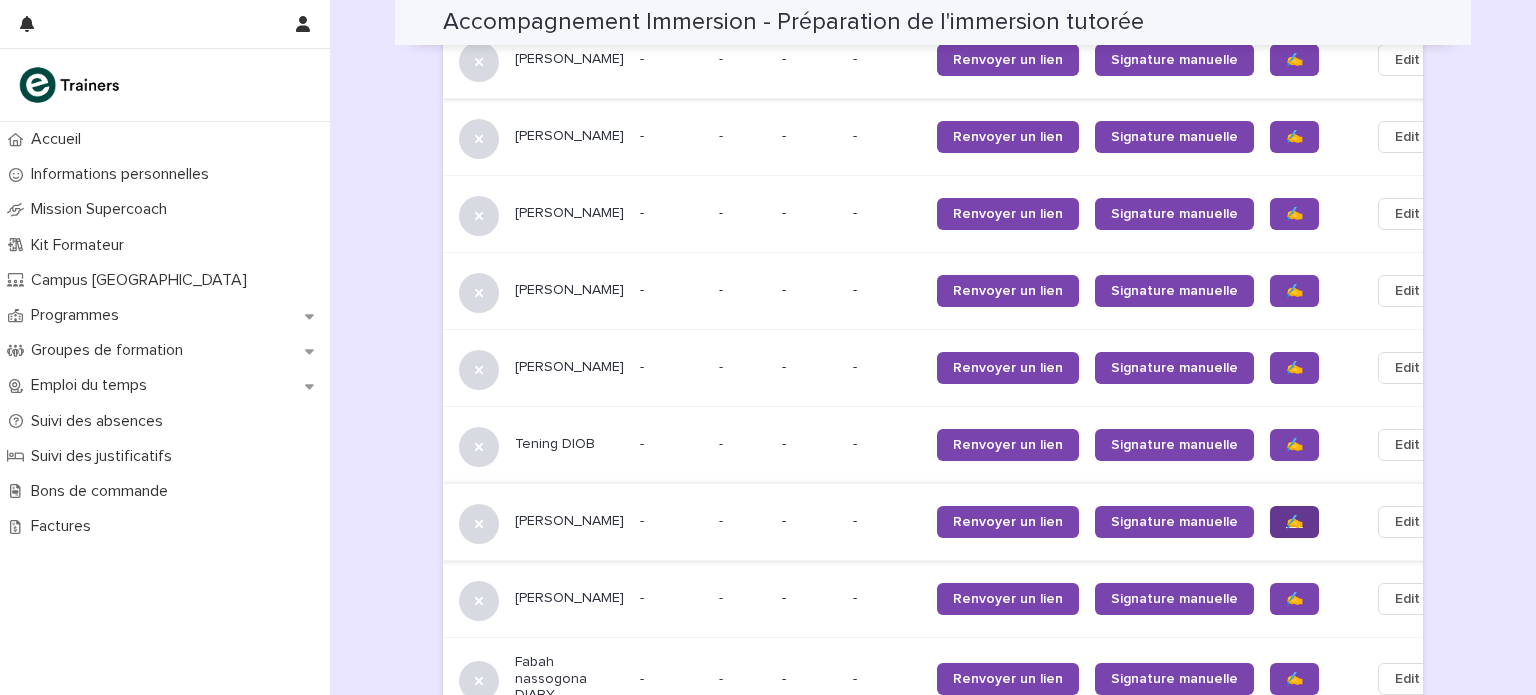 click on "✍️" at bounding box center (1294, 522) 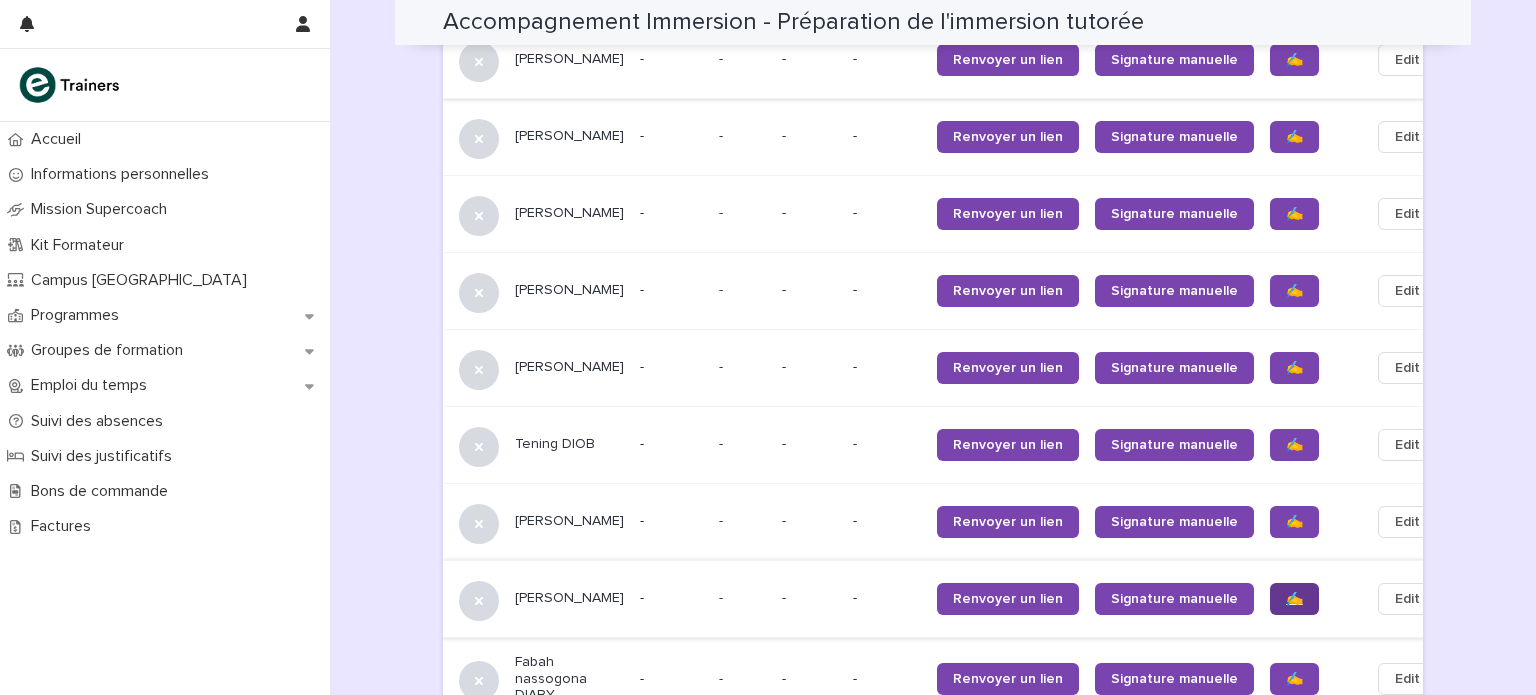 click on "✍️" at bounding box center [1294, 599] 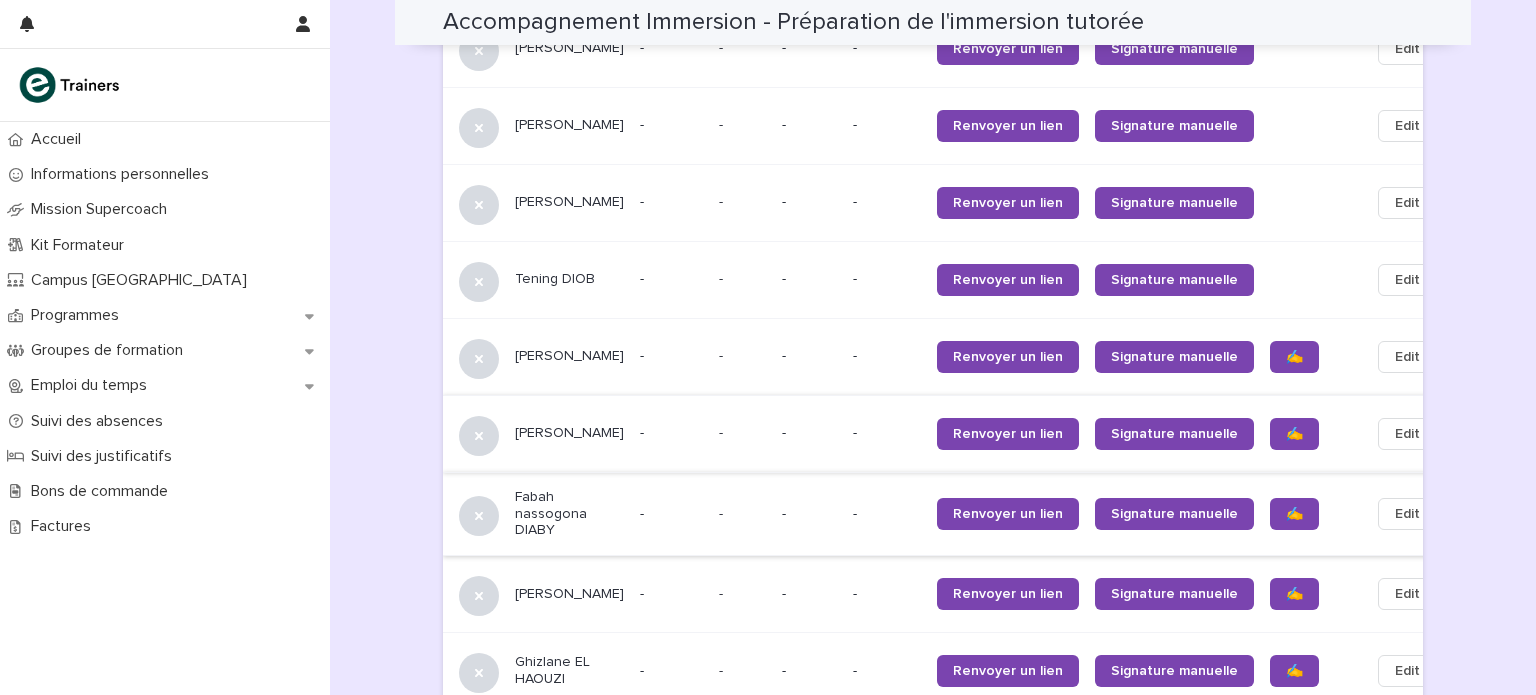 scroll, scrollTop: 1596, scrollLeft: 0, axis: vertical 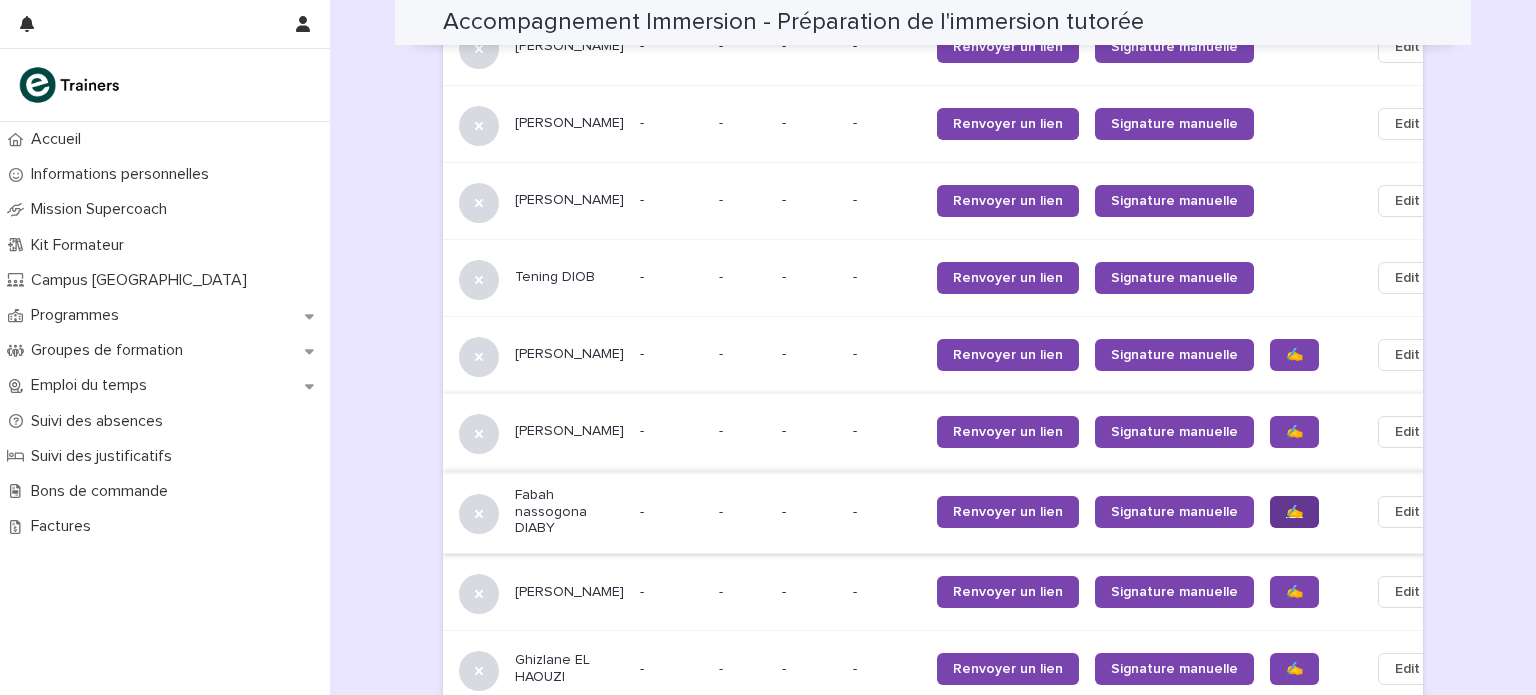 click on "✍️" at bounding box center [1294, 512] 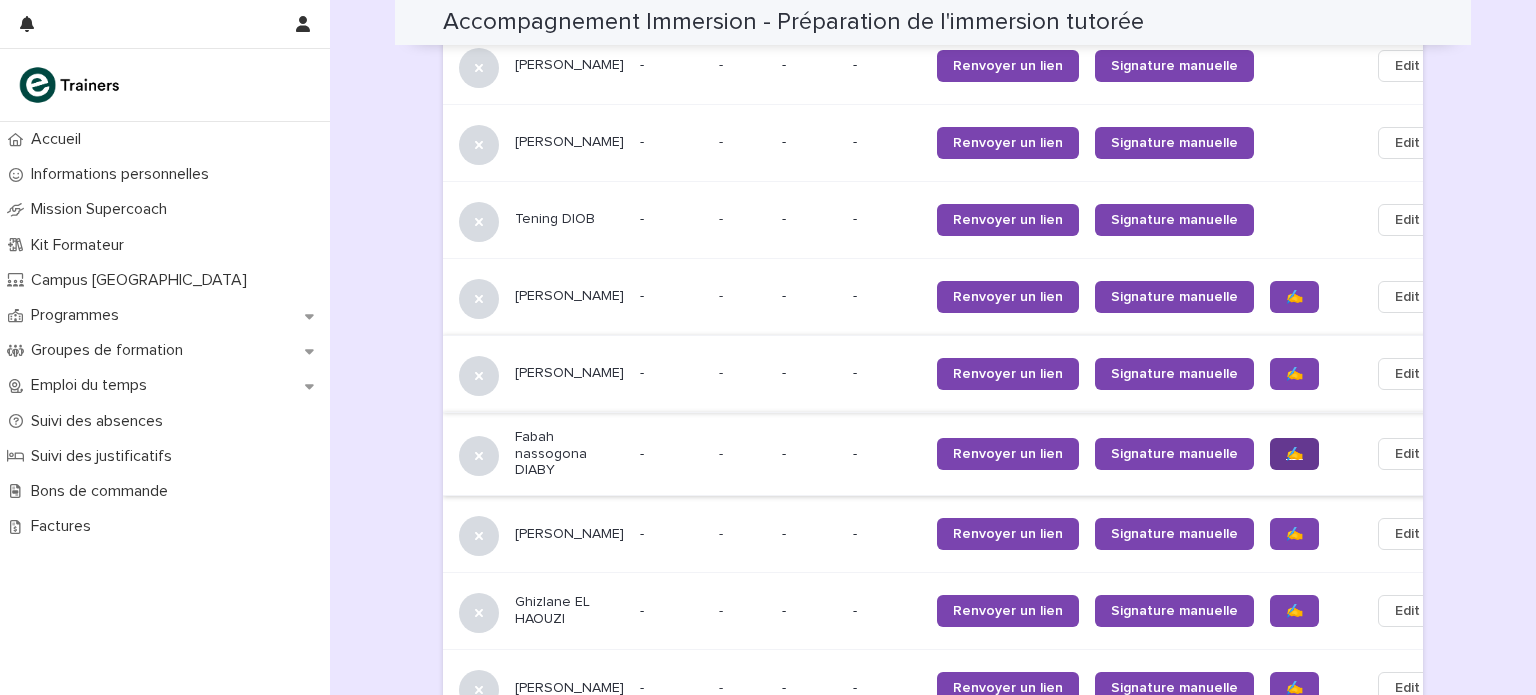 scroll, scrollTop: 1657, scrollLeft: 0, axis: vertical 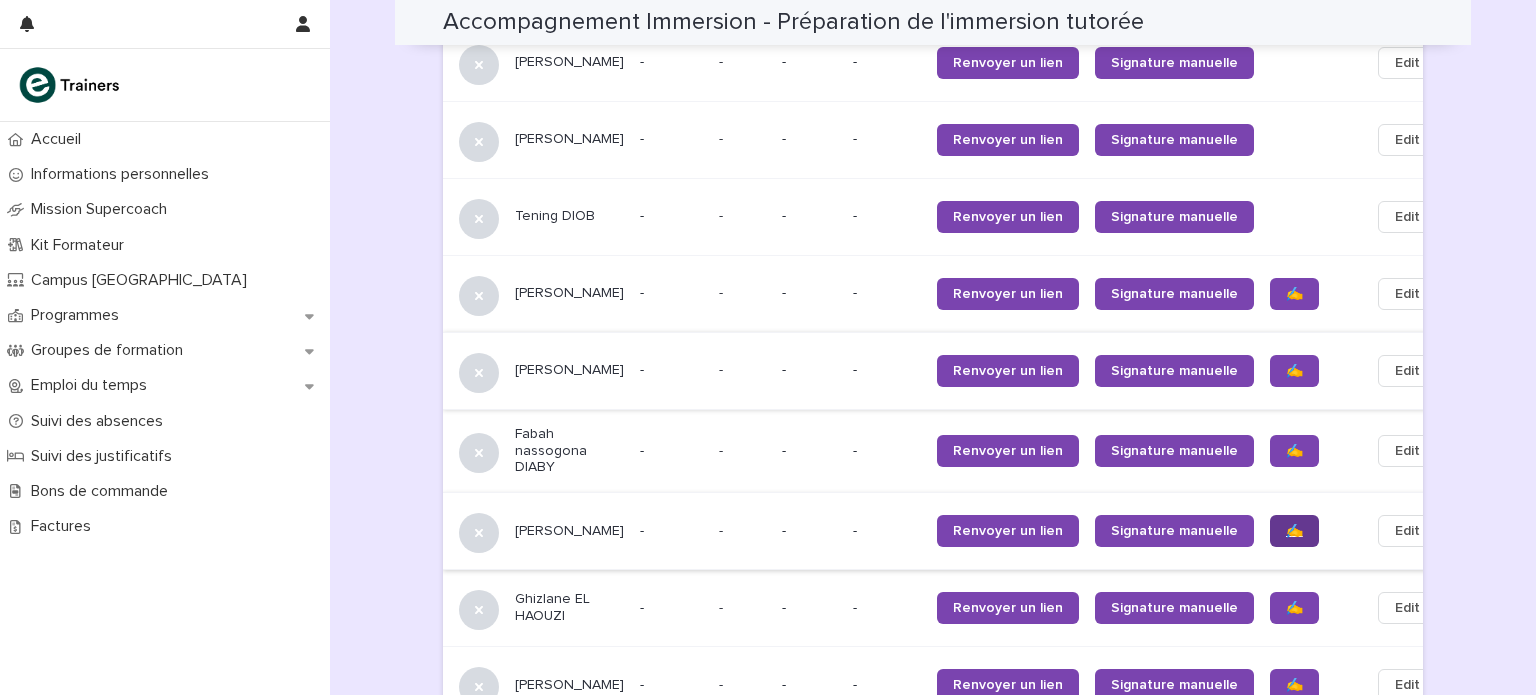 click on "✍️" at bounding box center (1294, 531) 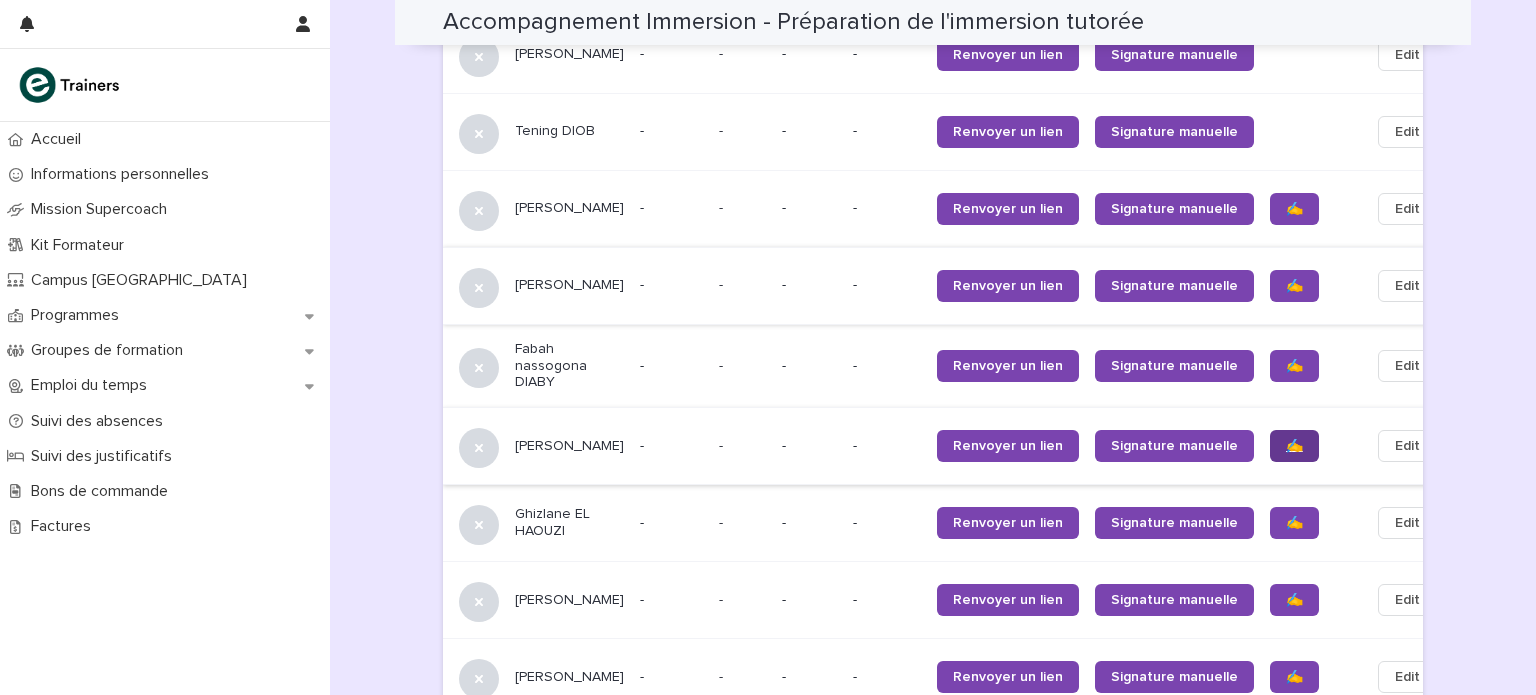 scroll, scrollTop: 1752, scrollLeft: 0, axis: vertical 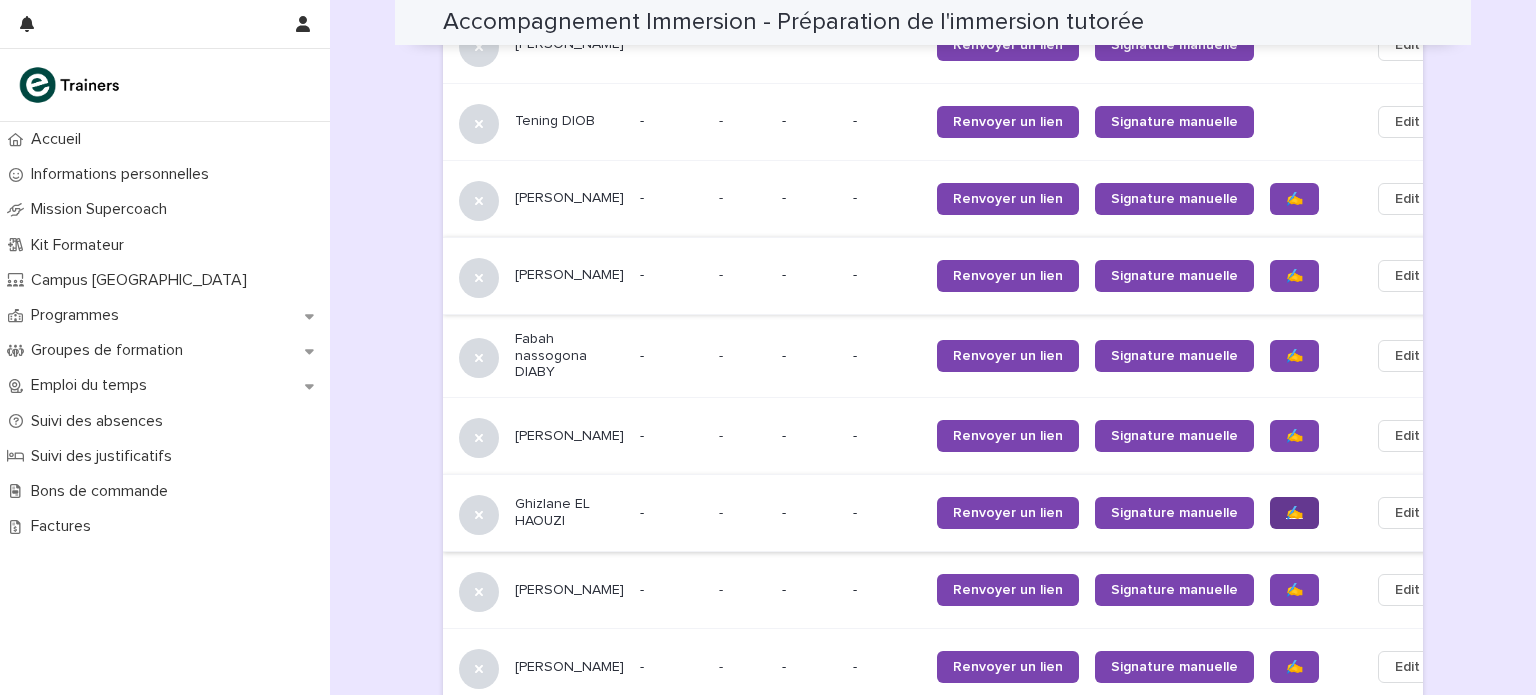 click on "✍️" at bounding box center [1294, 513] 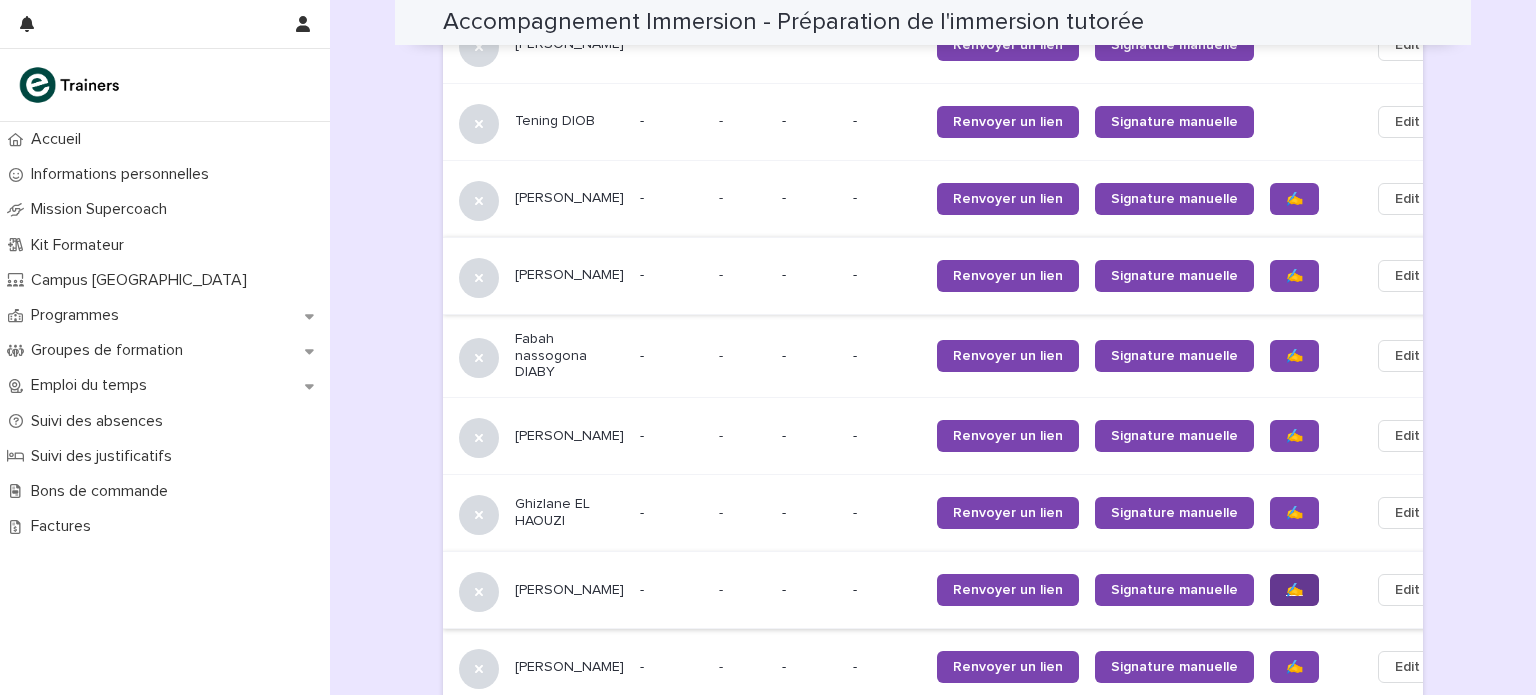 click on "✍️" at bounding box center [1294, 590] 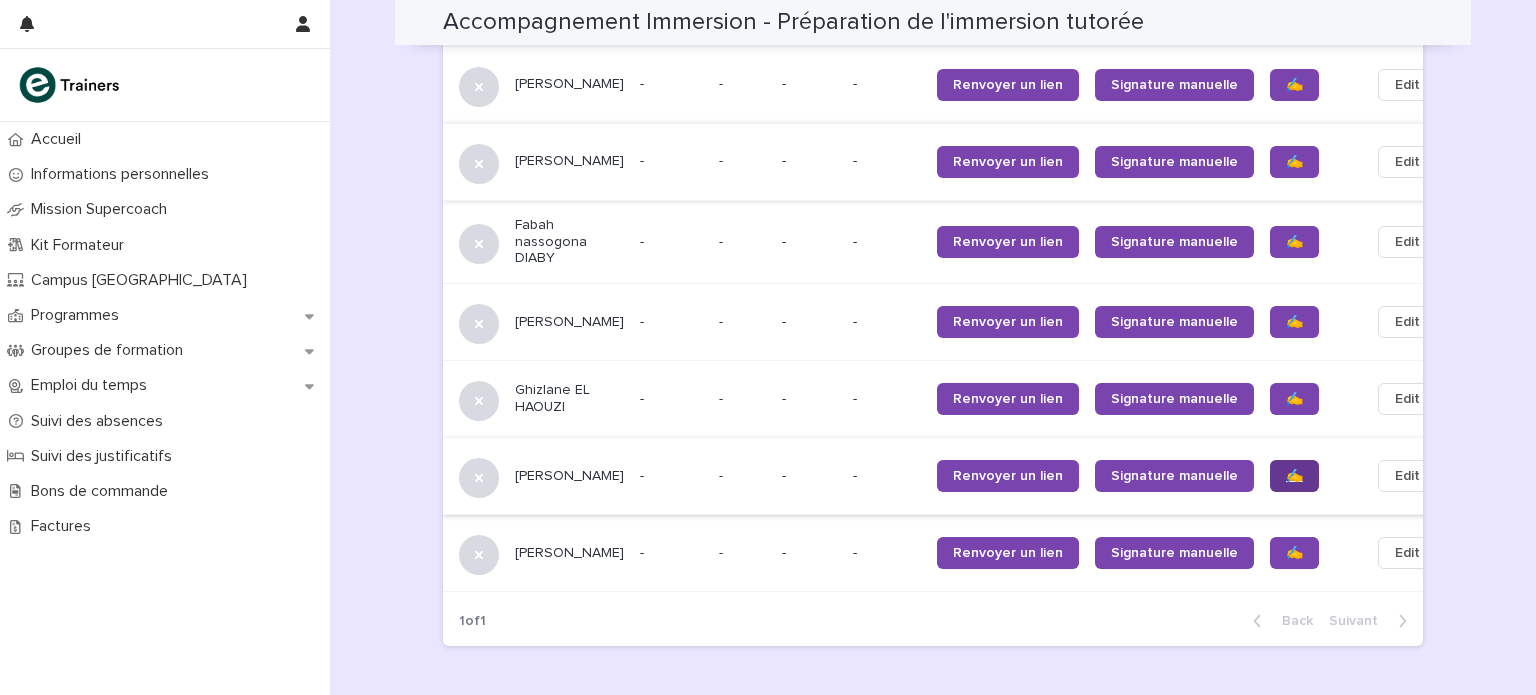 scroll, scrollTop: 1885, scrollLeft: 0, axis: vertical 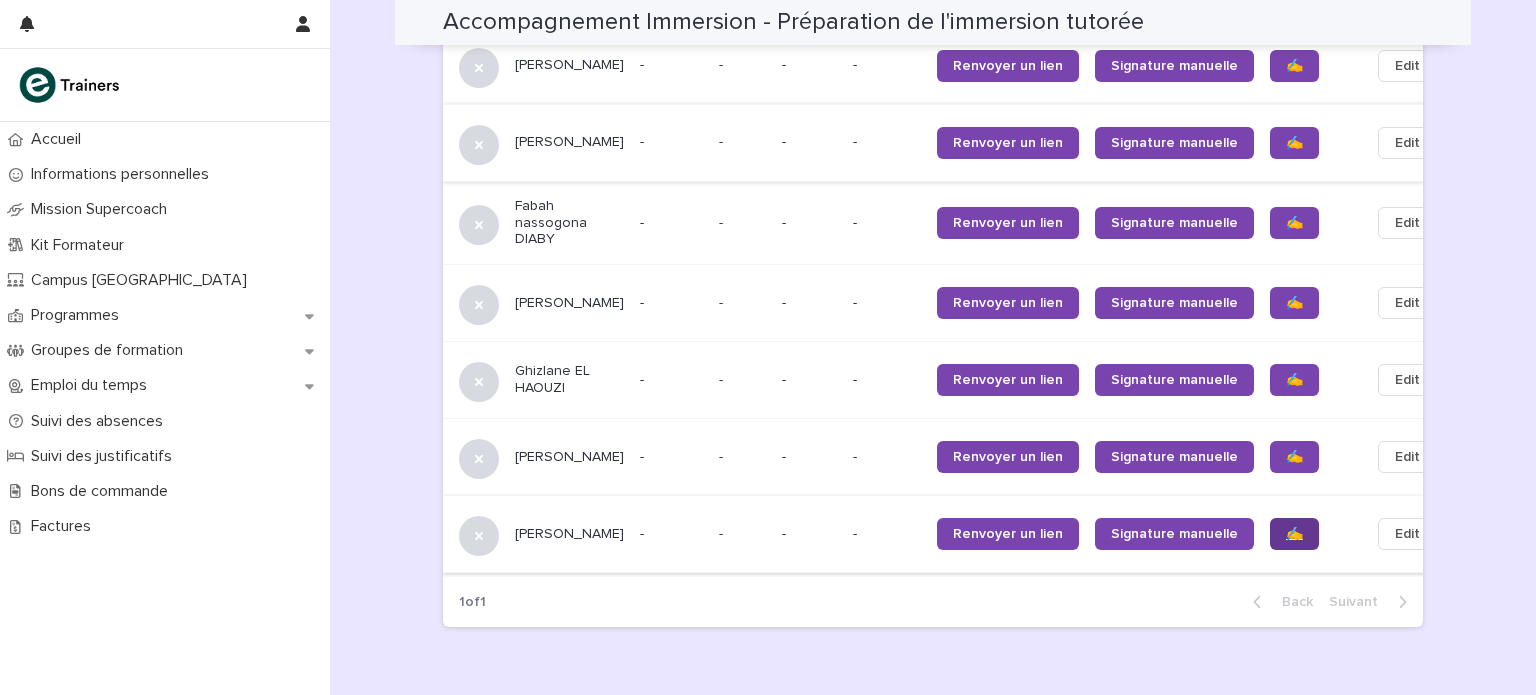 click on "✍️" at bounding box center (1294, 534) 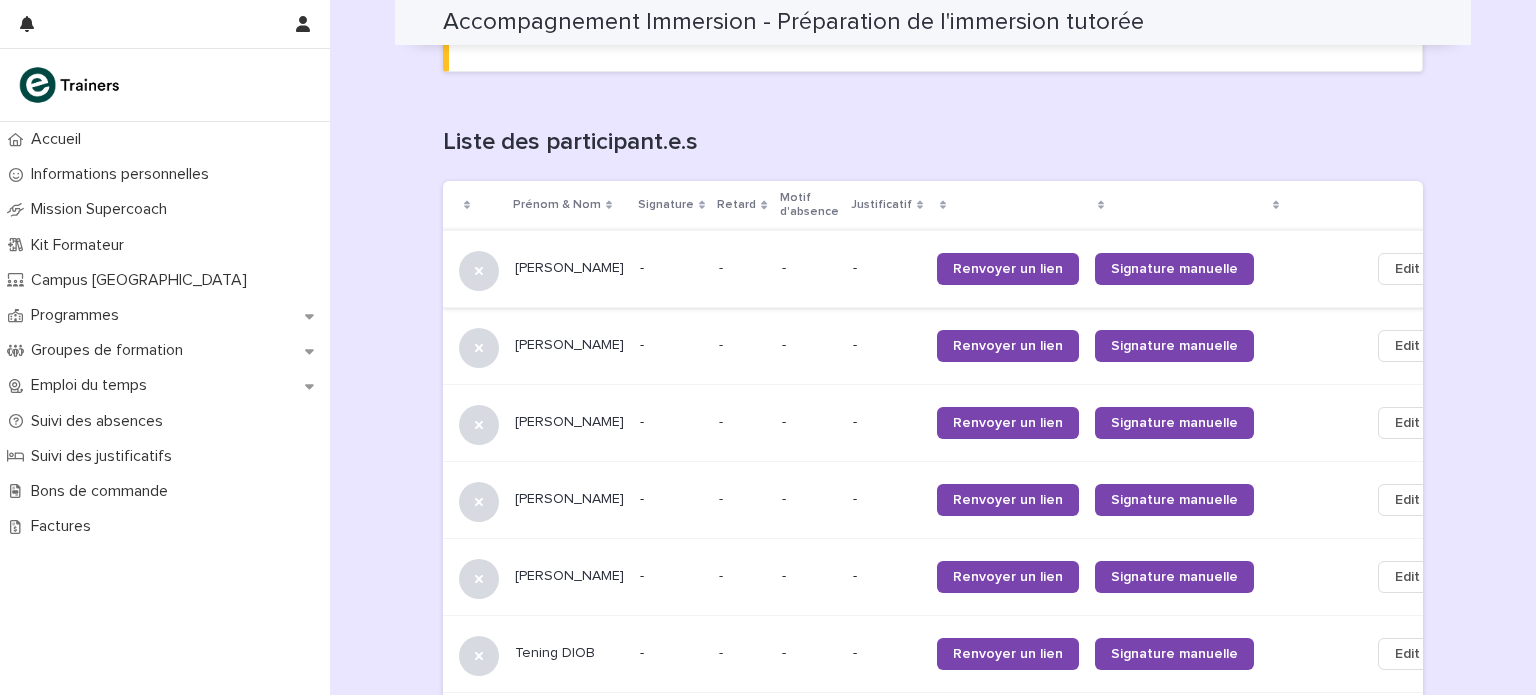 scroll, scrollTop: 1306, scrollLeft: 0, axis: vertical 